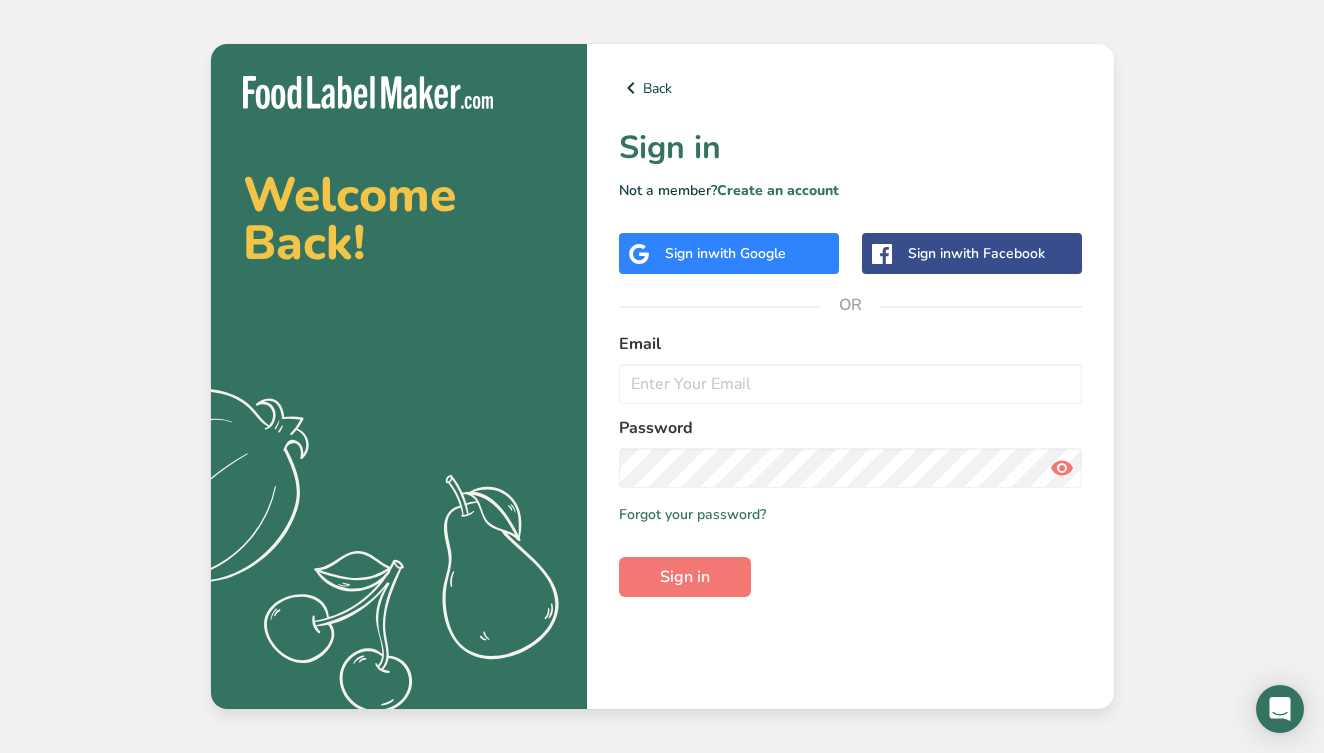 scroll, scrollTop: 0, scrollLeft: 0, axis: both 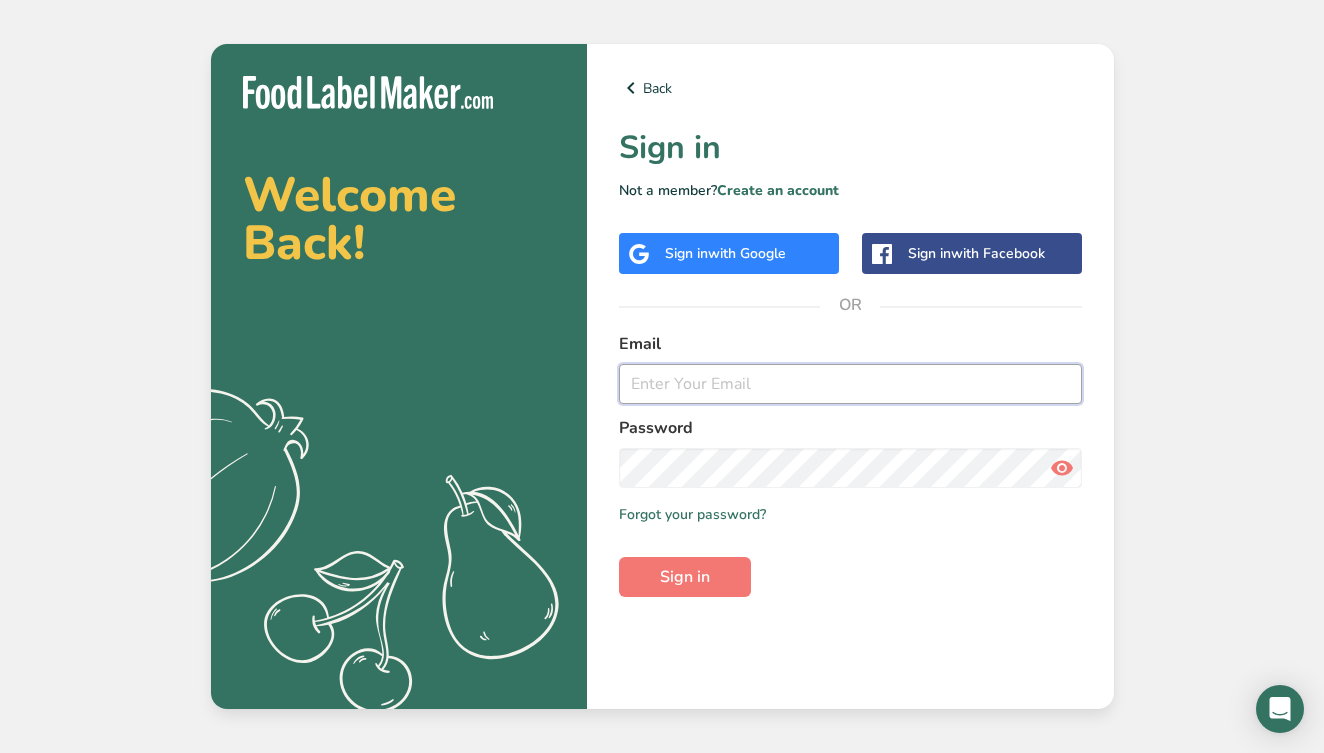 type on "[PERSON]@[DOMAIN]" 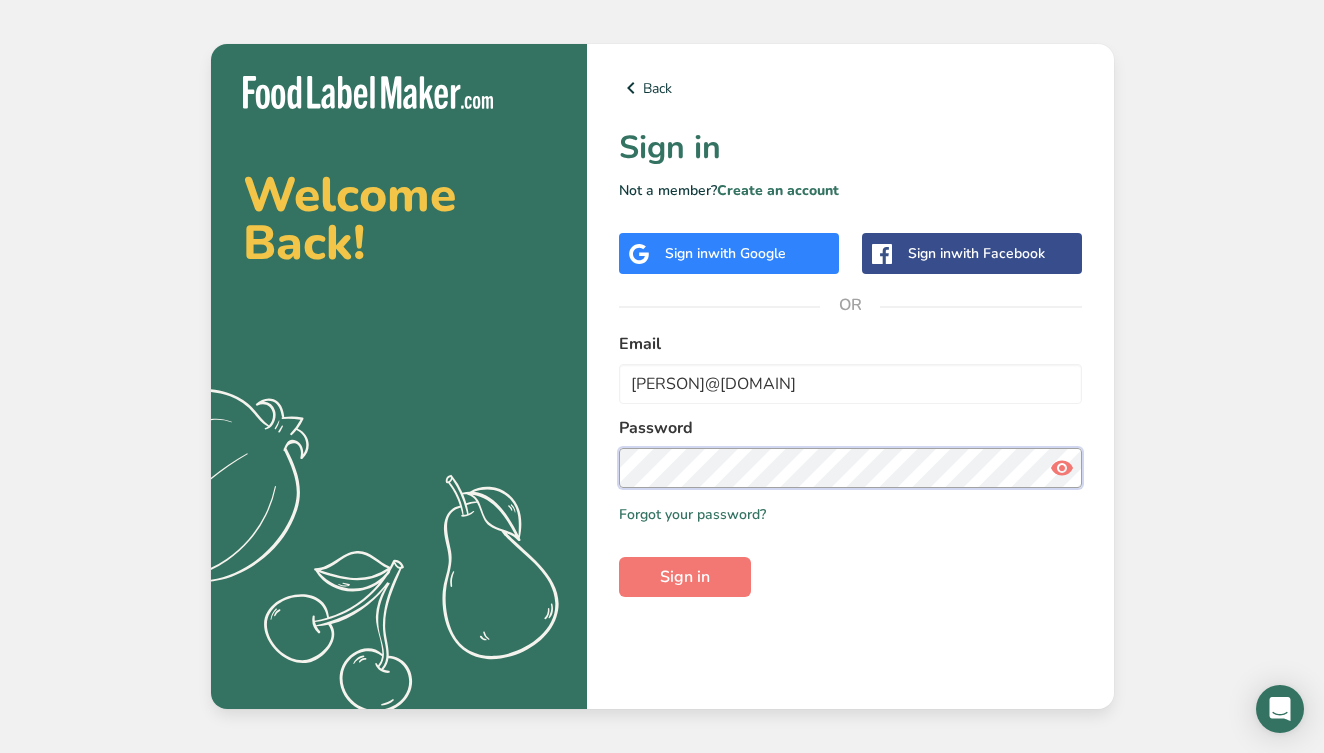 click on "Sign in" at bounding box center (685, 577) 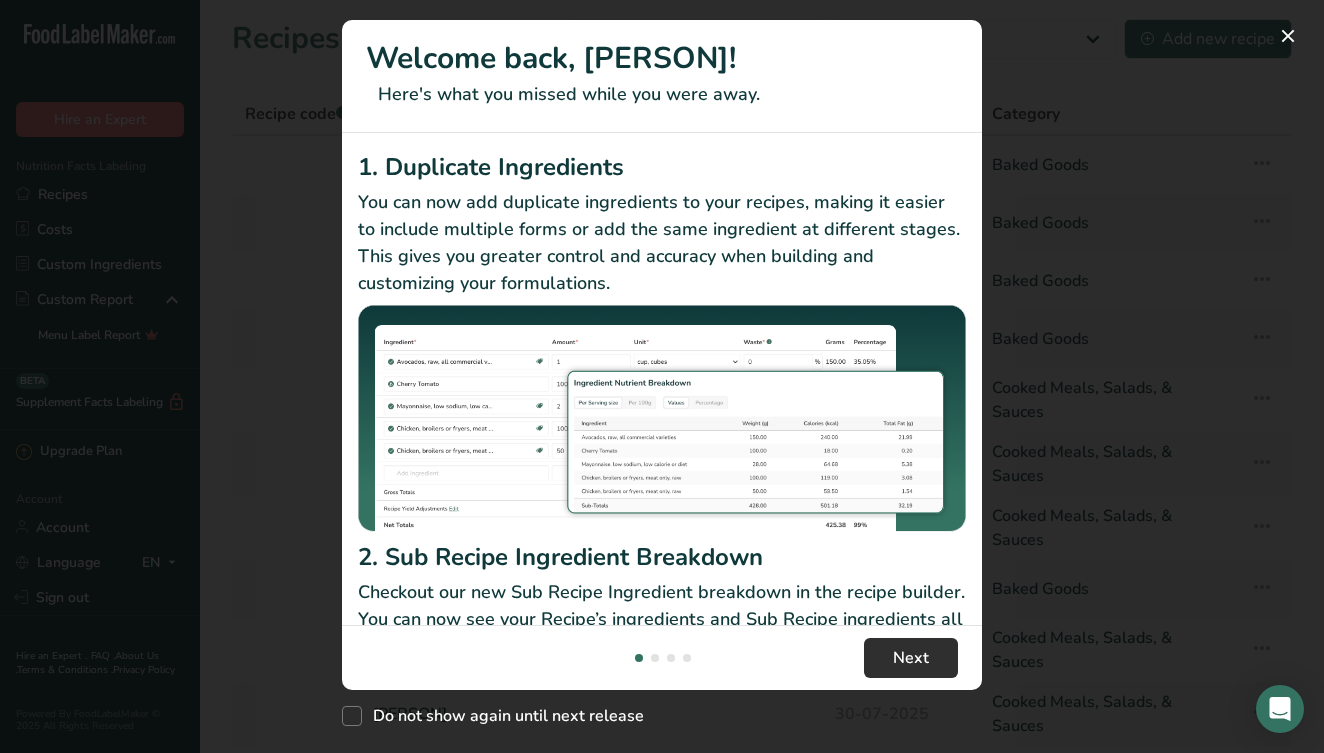 click on "Next" at bounding box center (911, 658) 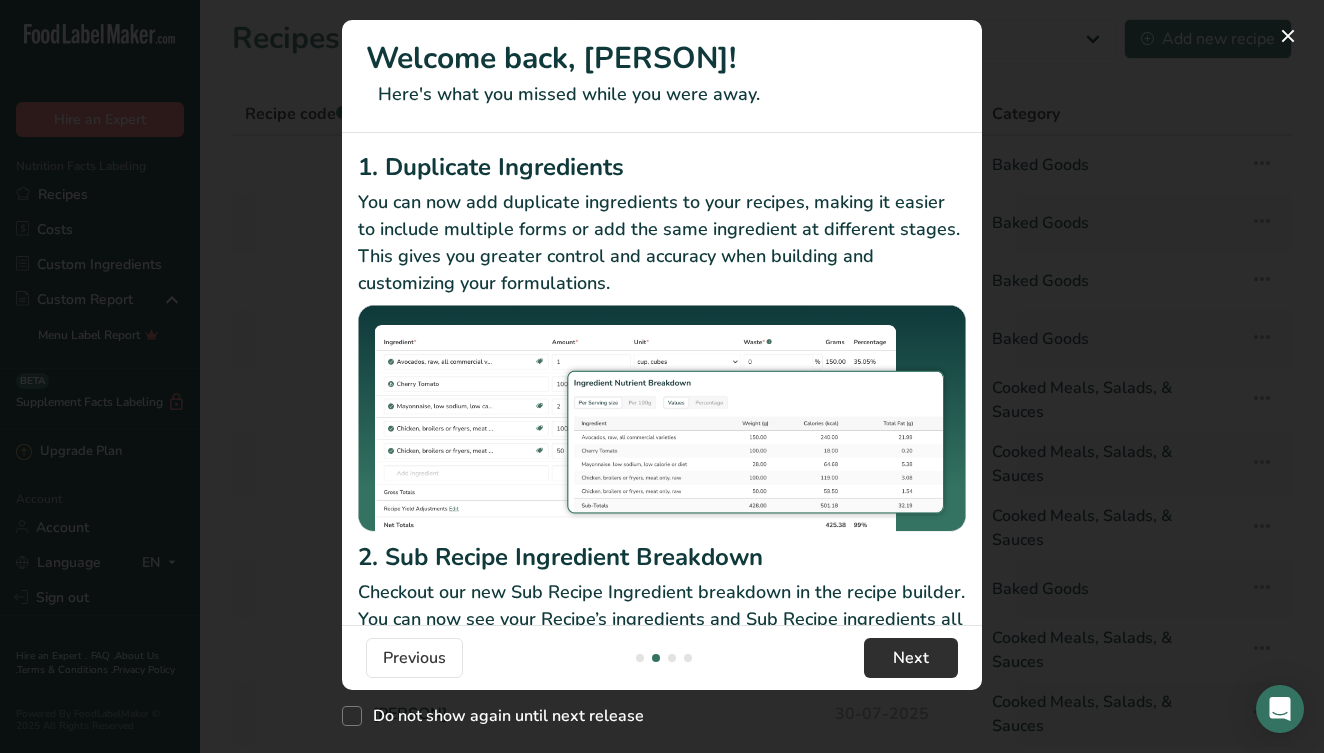 scroll, scrollTop: 0, scrollLeft: 640, axis: horizontal 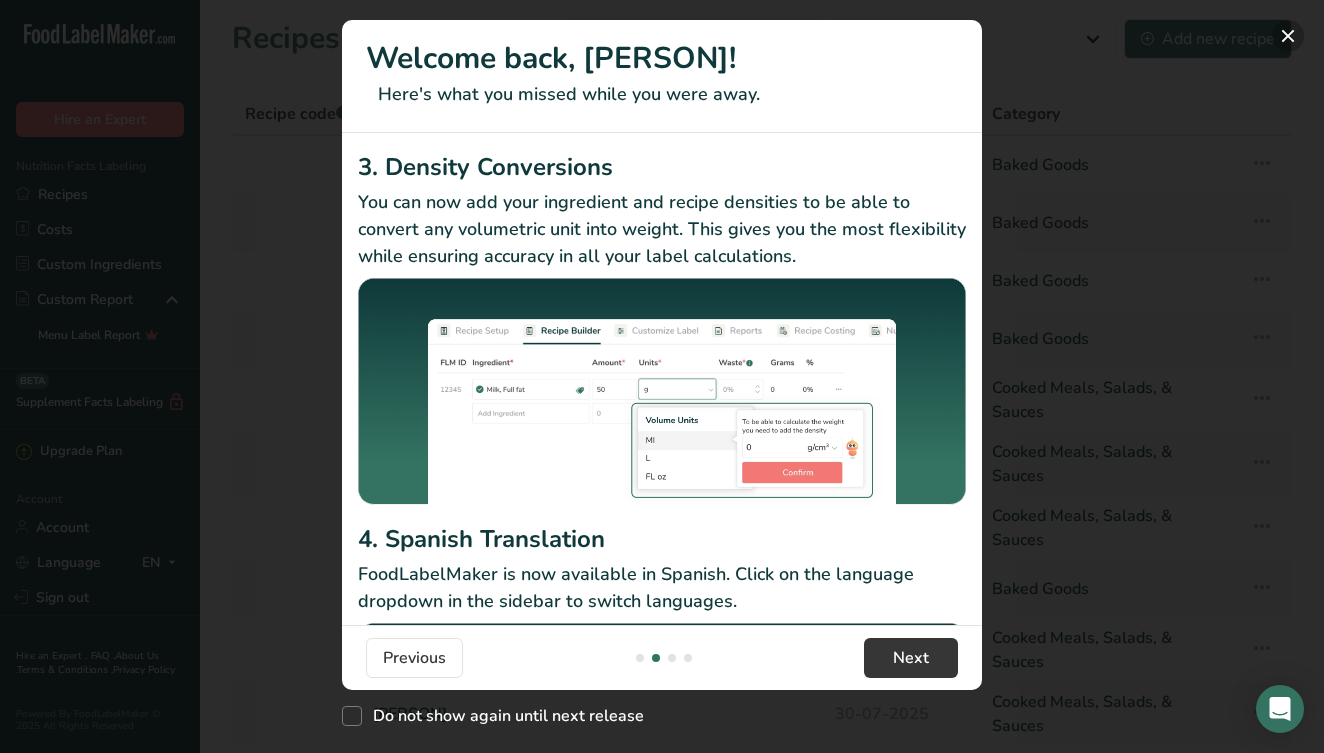 click at bounding box center (1288, 36) 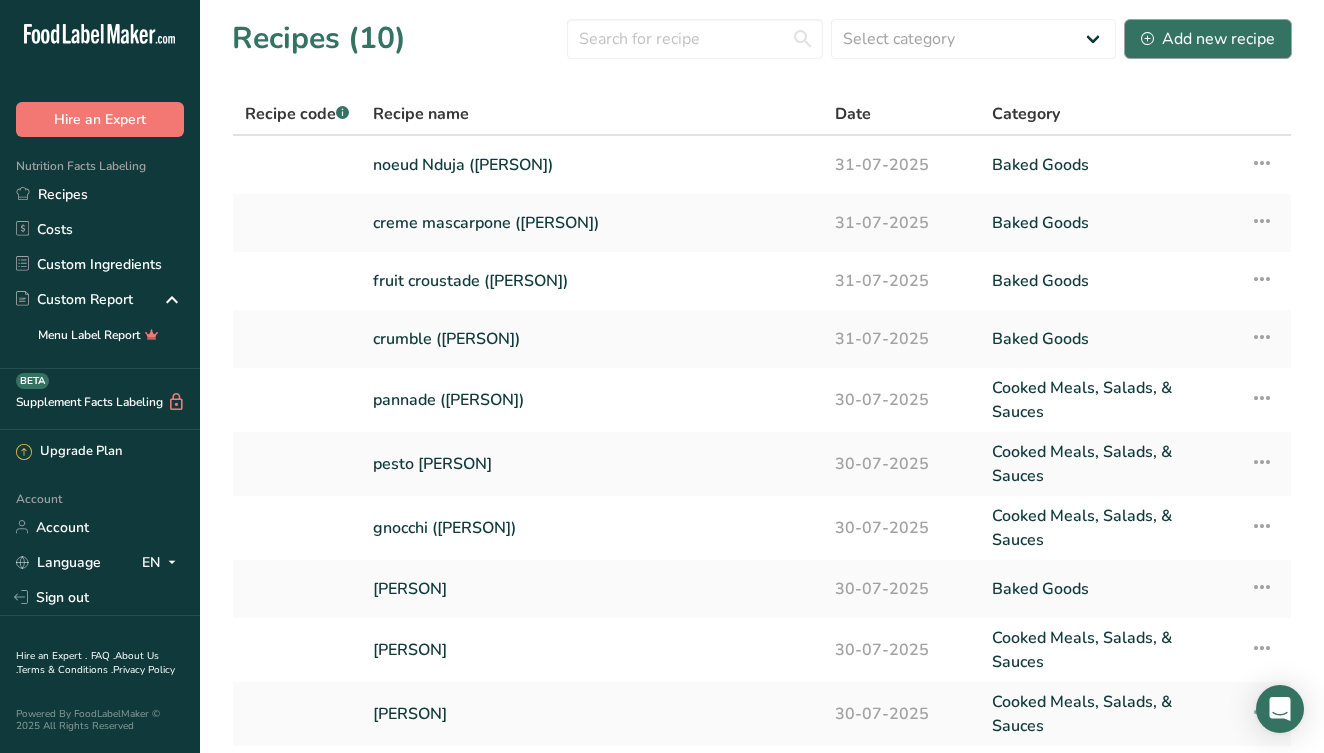 click on "Add new recipe" at bounding box center [1208, 39] 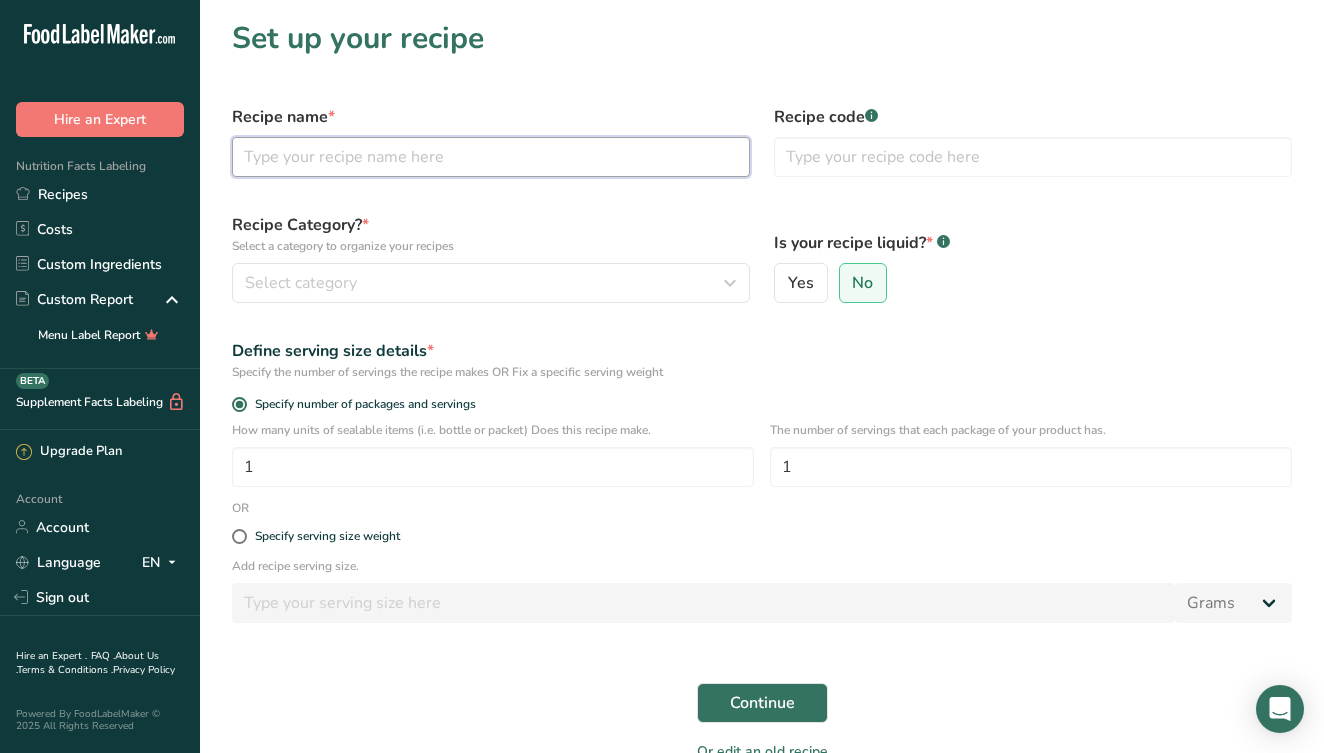 click at bounding box center [491, 157] 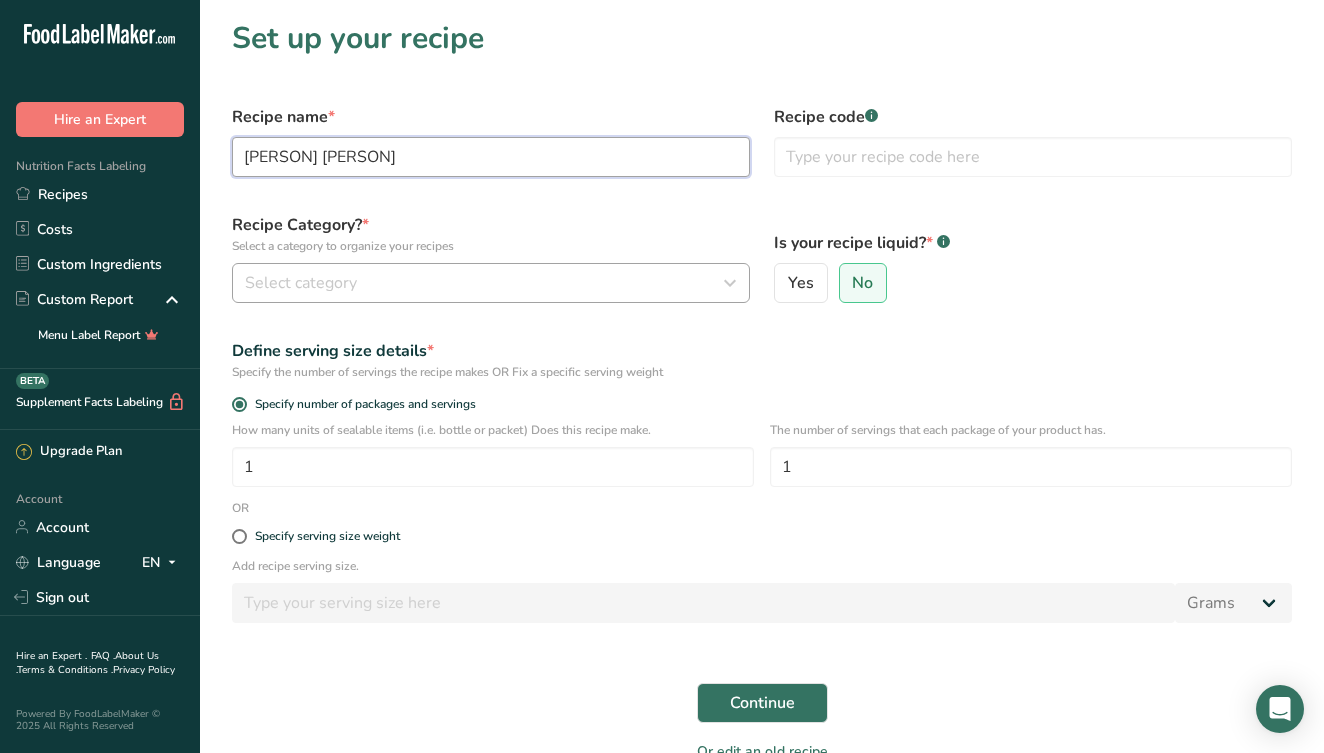 type on "[PERSON] [PERSON]" 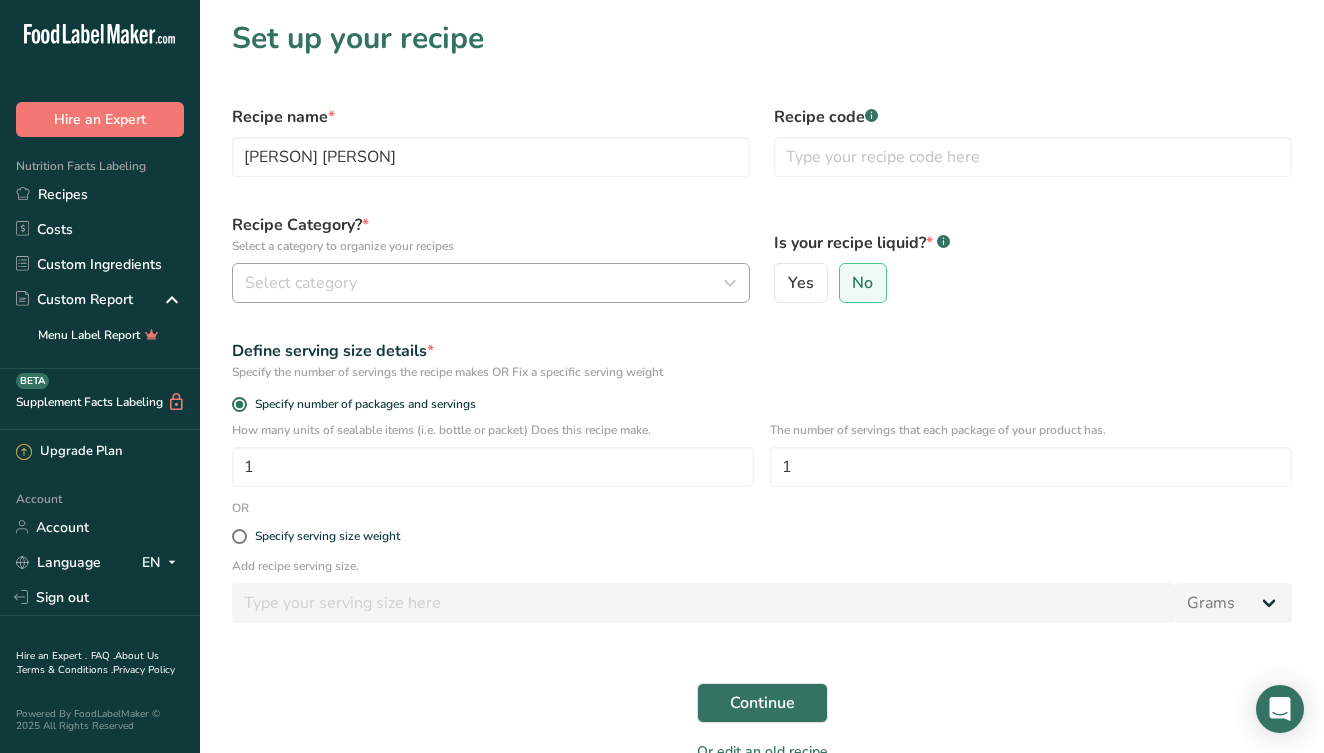 click on "Select category" at bounding box center (491, 283) 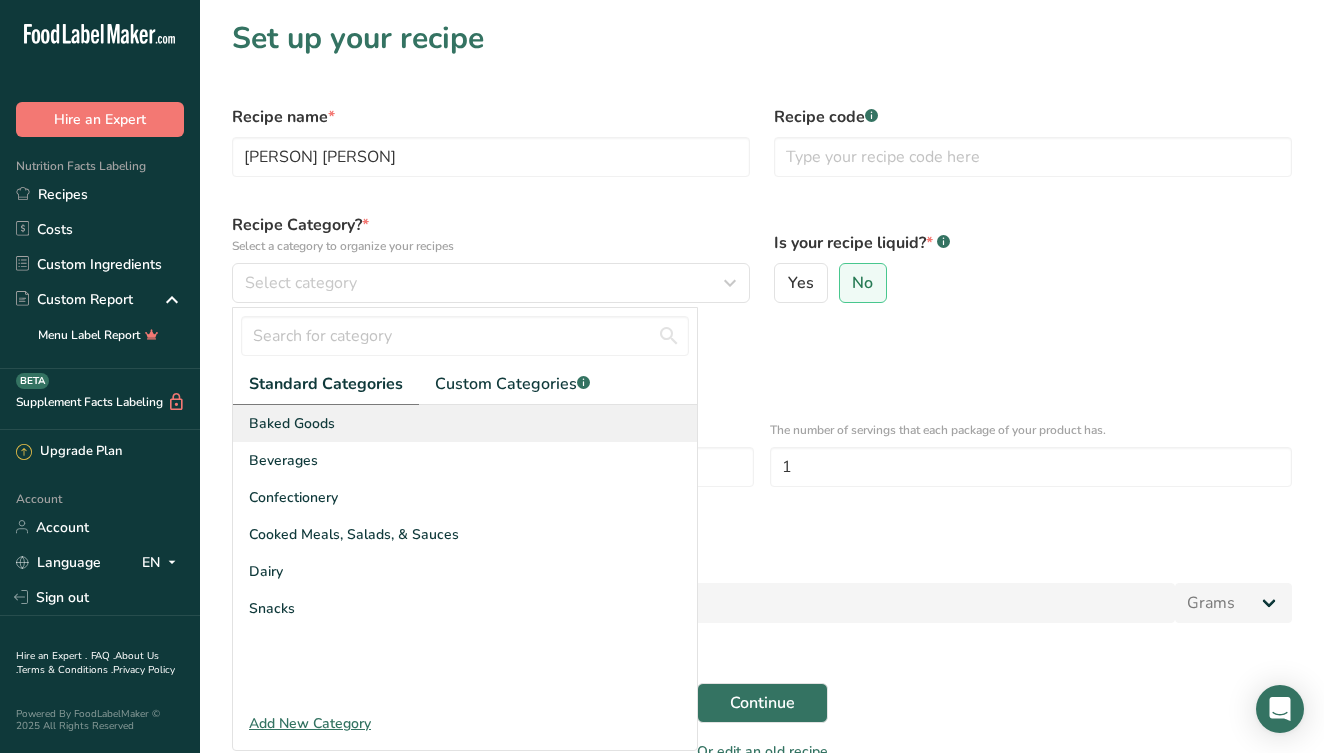 click on "Baked Goods" at bounding box center [465, 423] 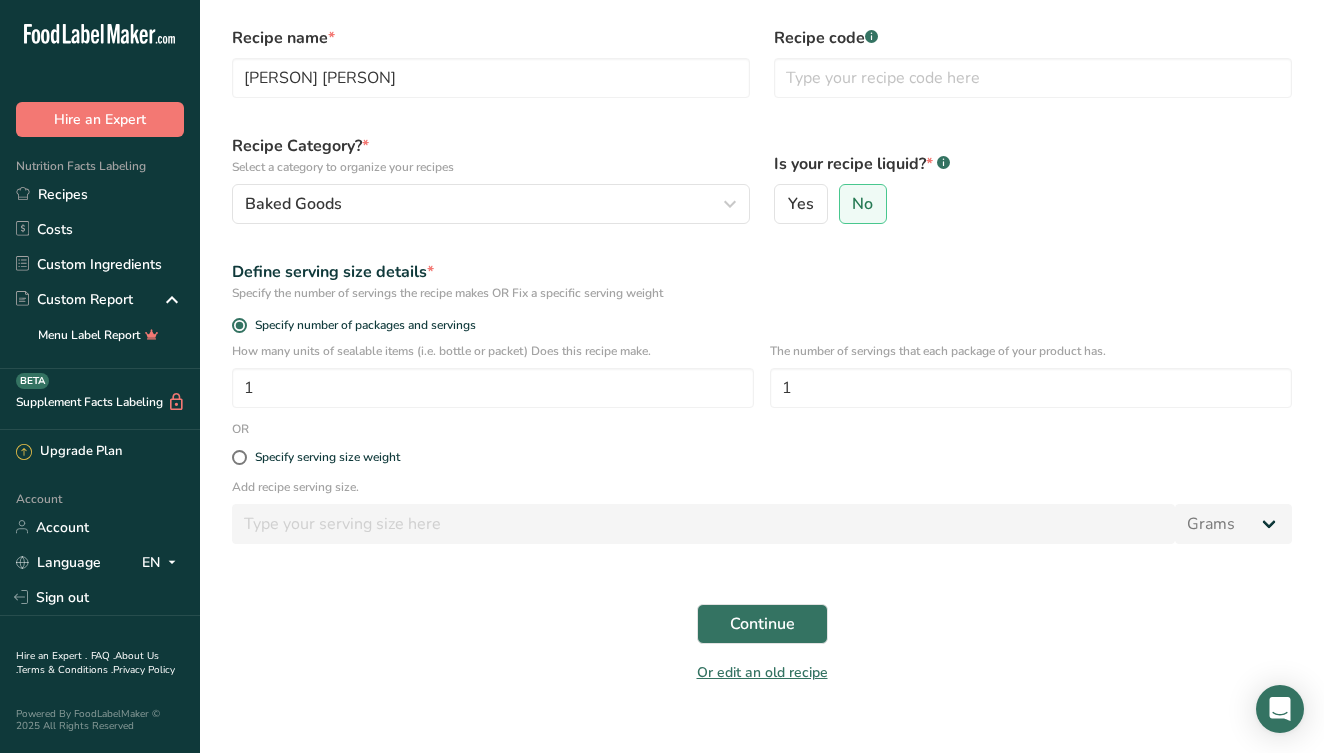 scroll, scrollTop: 80, scrollLeft: 0, axis: vertical 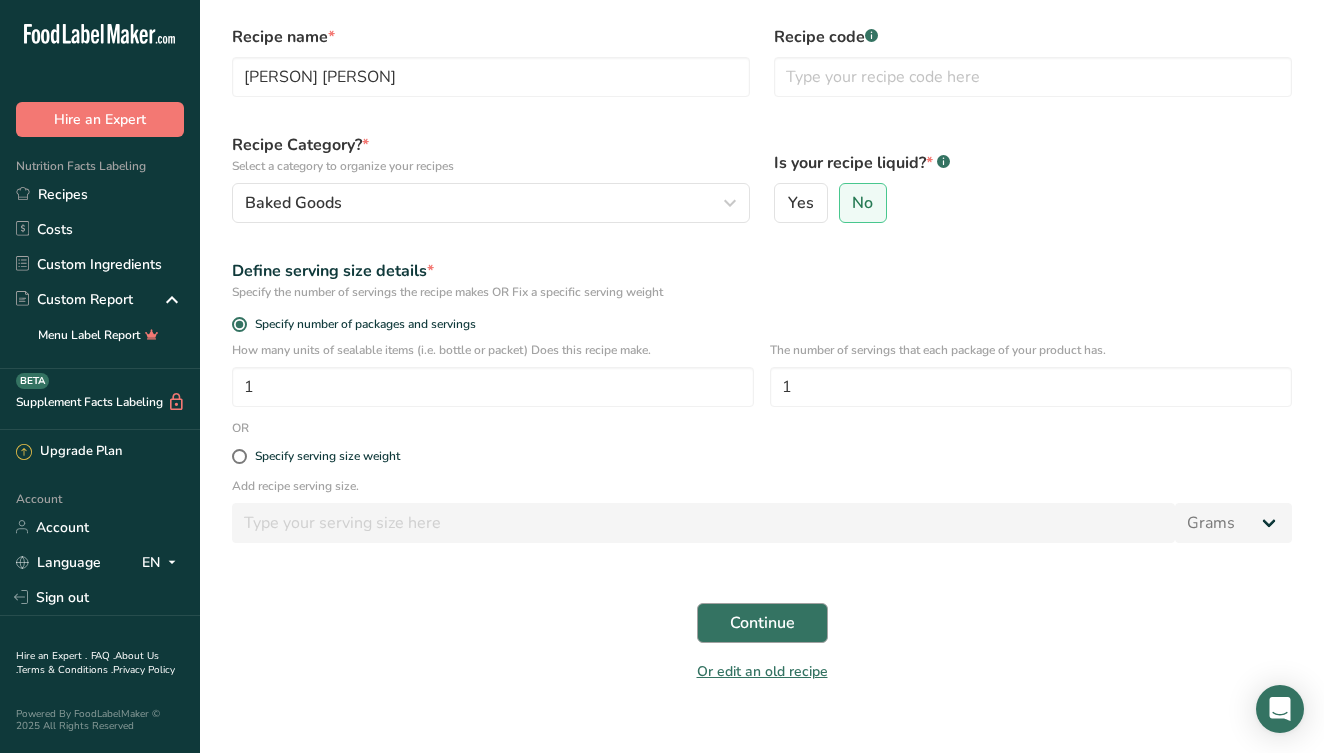 click on "Continue" at bounding box center [762, 623] 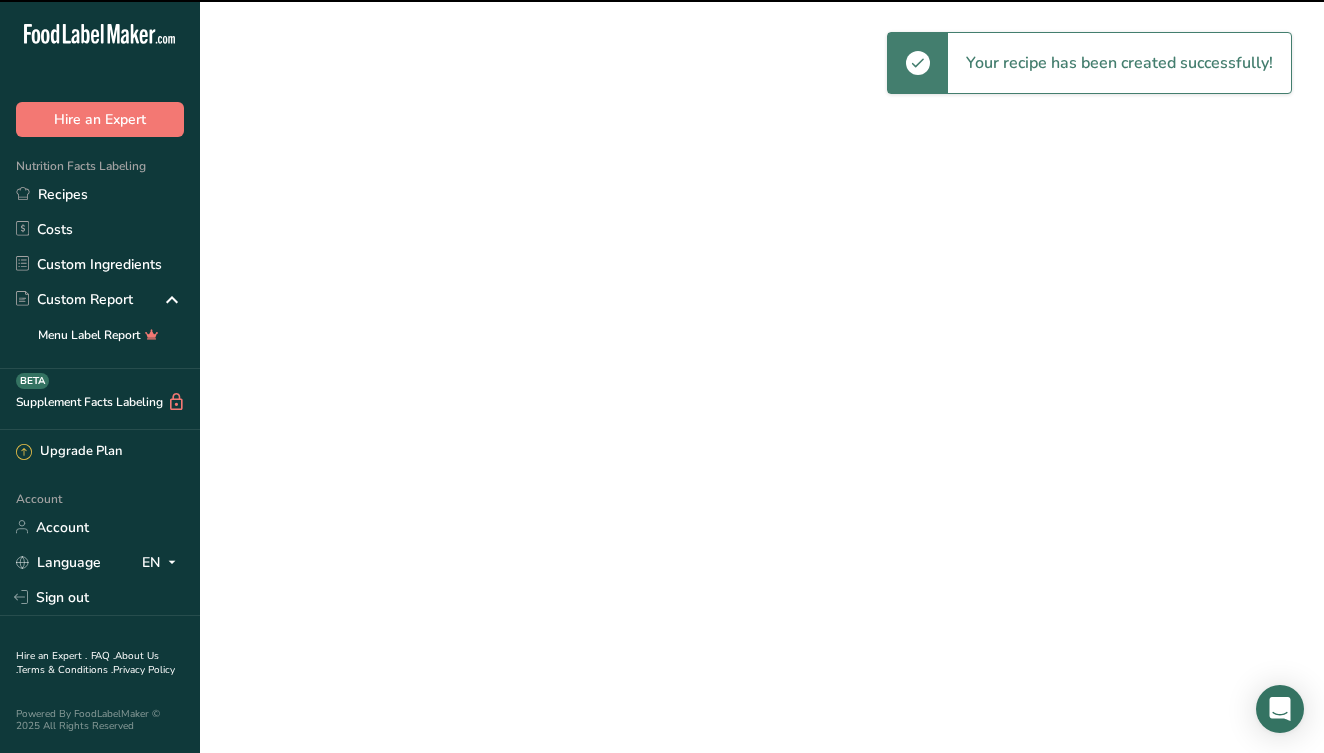 scroll, scrollTop: 0, scrollLeft: 0, axis: both 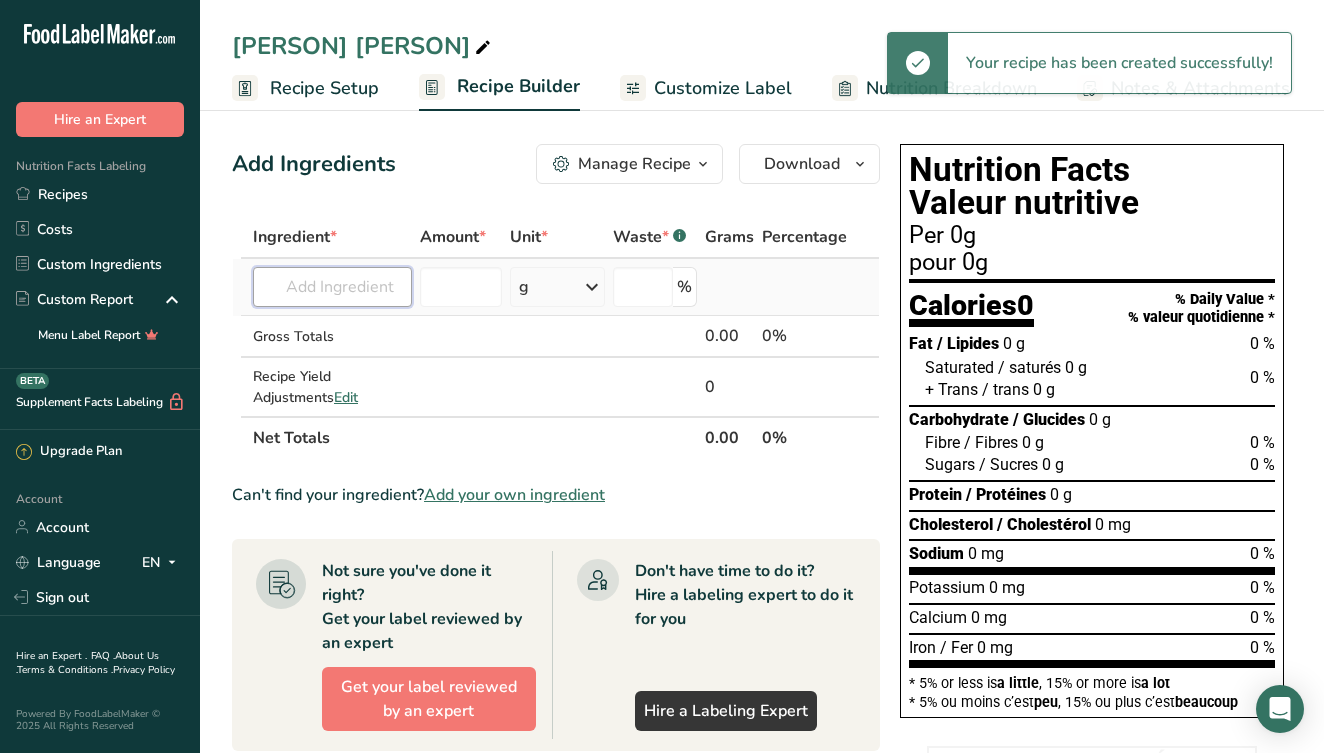 click at bounding box center [332, 287] 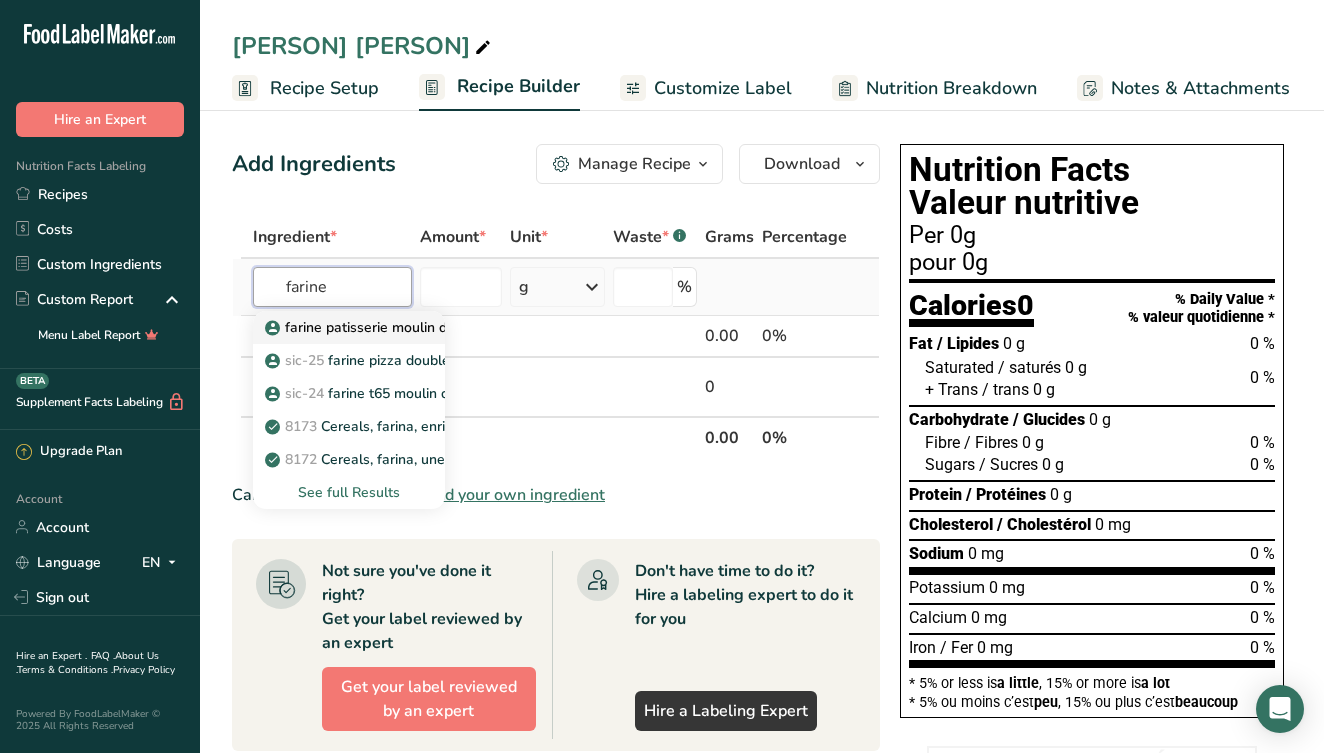type on "farine" 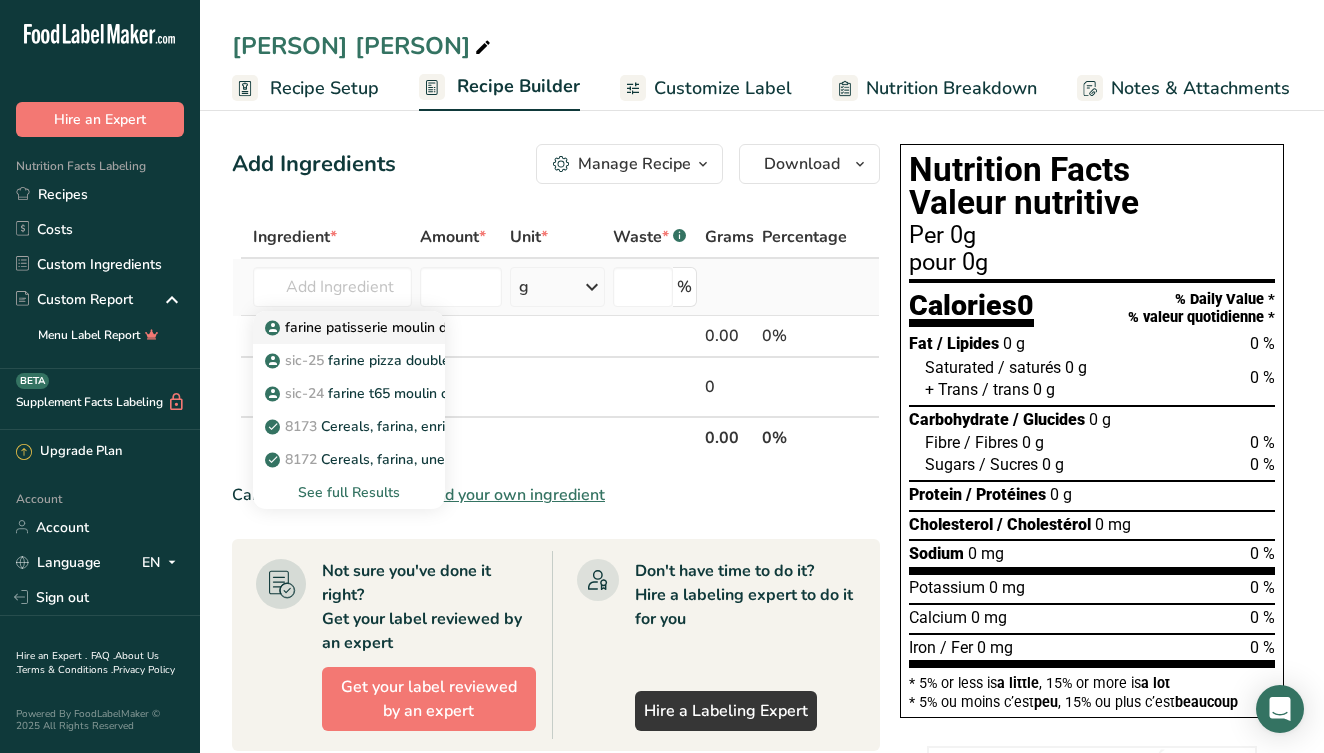 click on "farine patisserie moulin des soulanges" at bounding box center (400, 327) 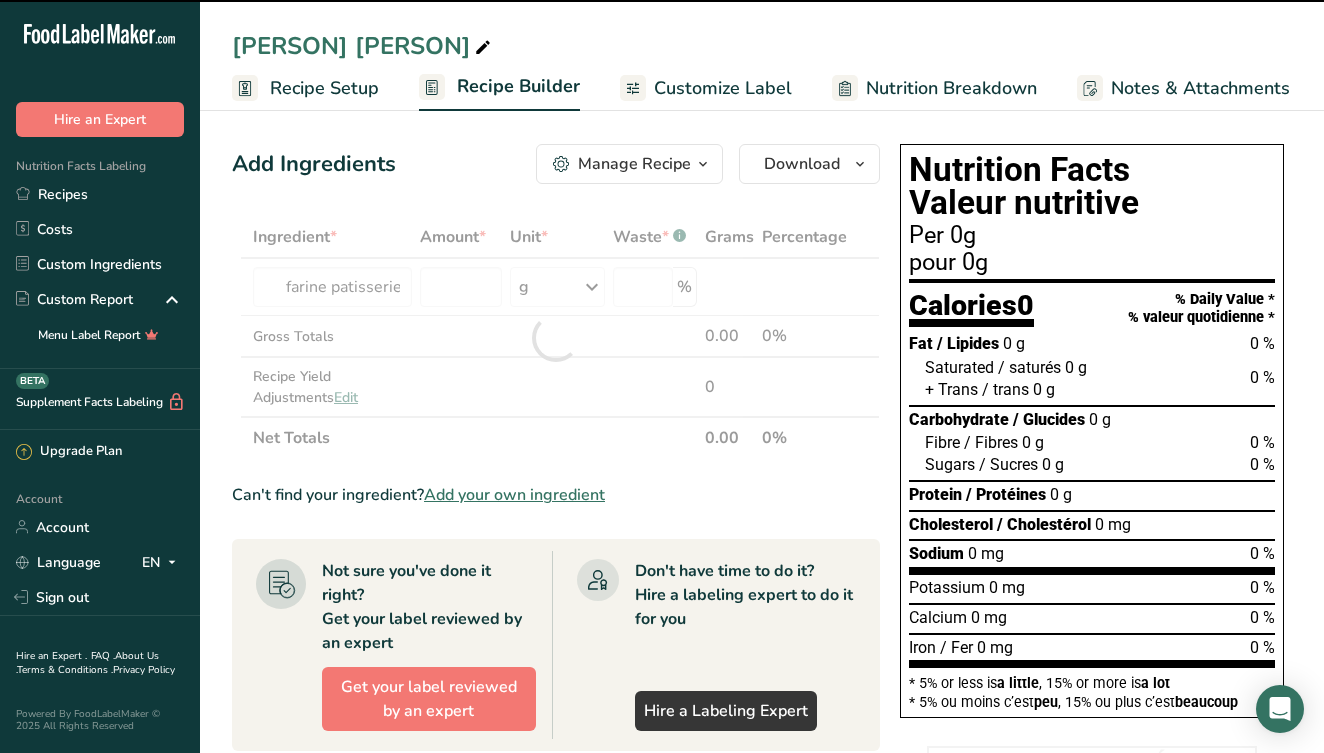 type on "0" 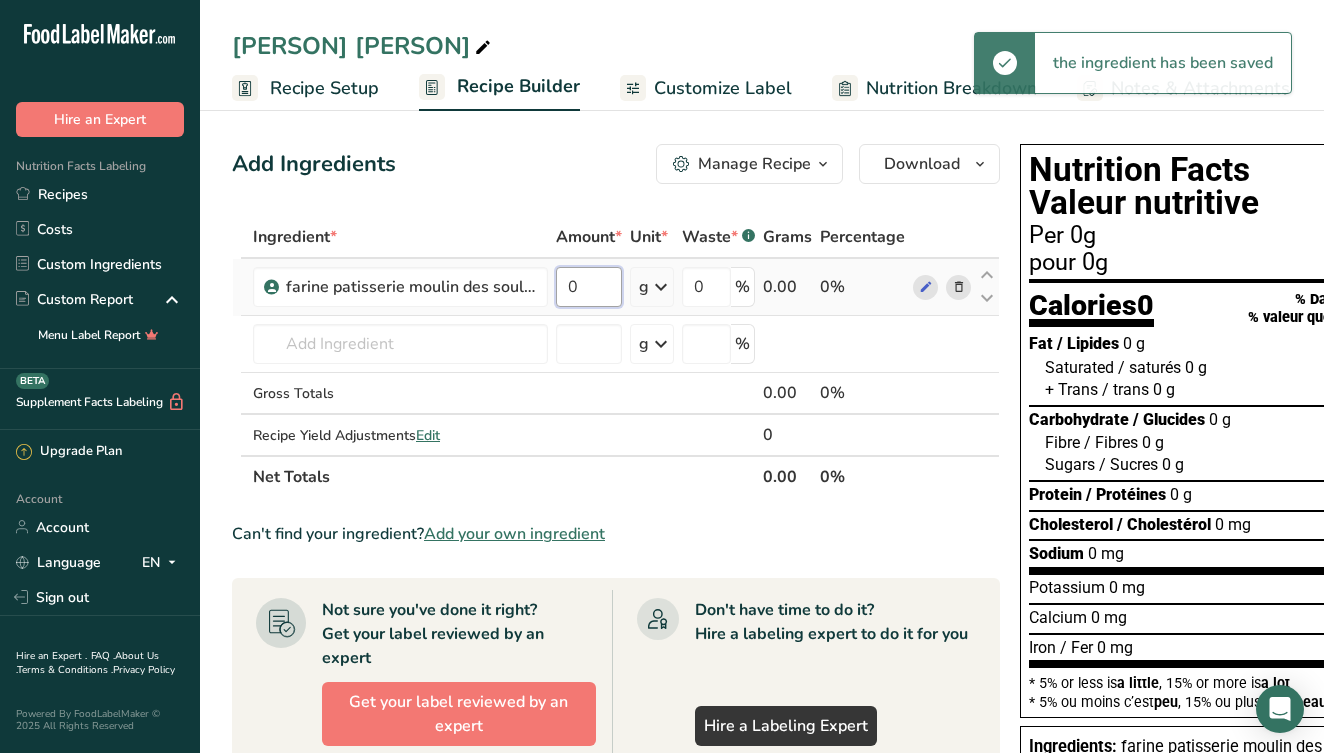click on "0" at bounding box center (589, 287) 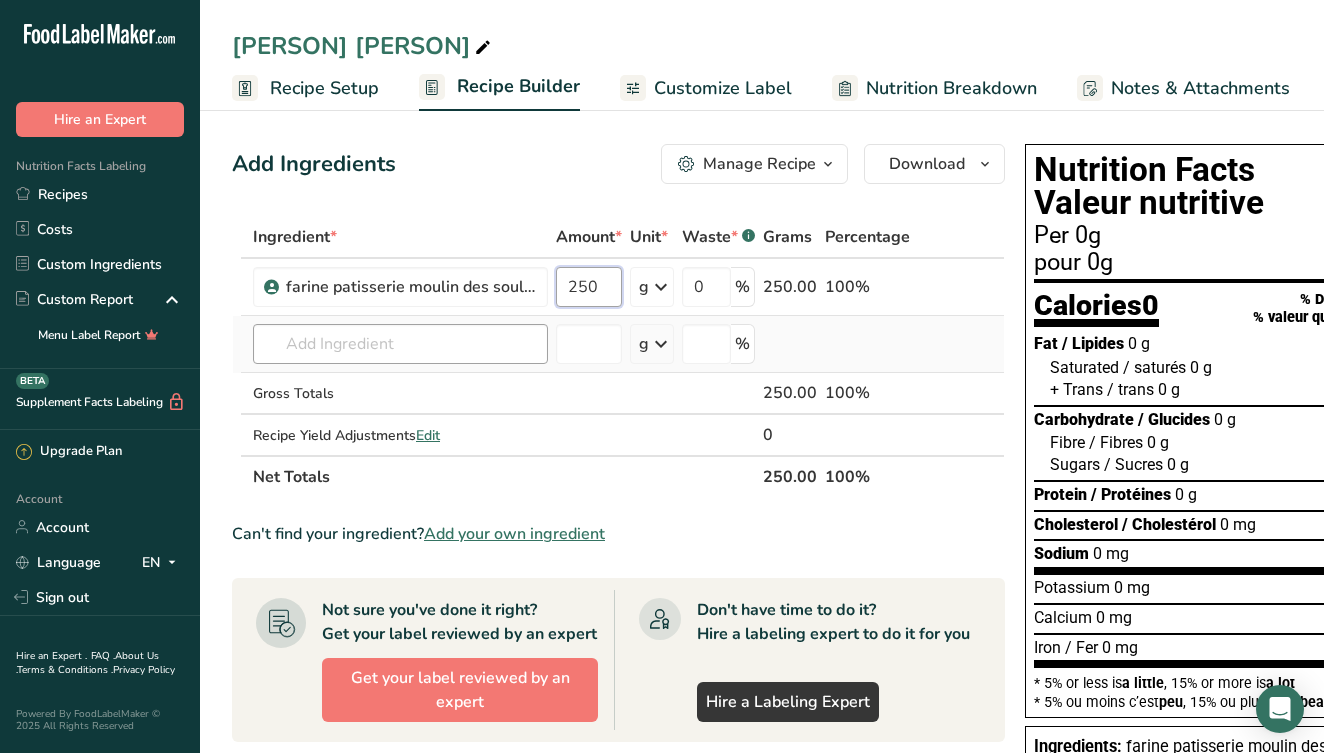 type on "250" 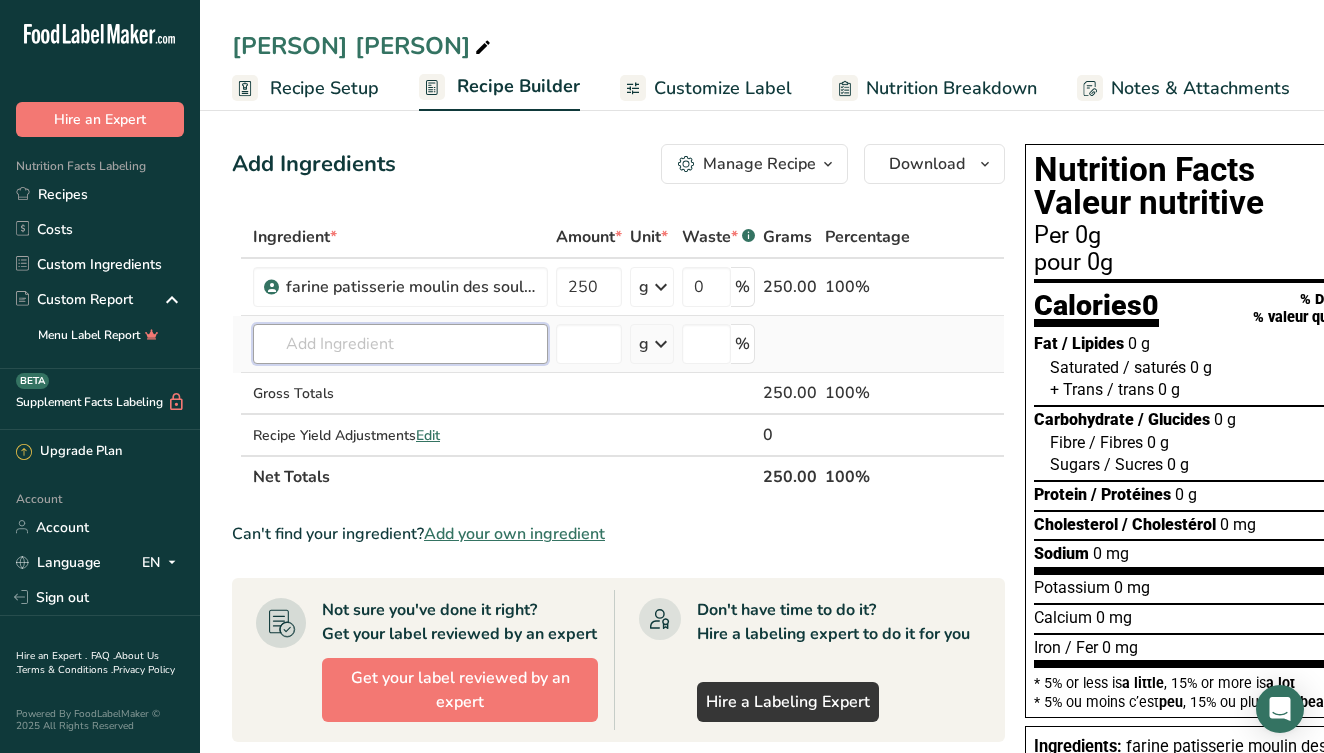 click on "Ingredient *
Amount *
Unit *
Waste *   .a-a{fill:#347362;}.b-a{fill:#fff;}          Grams
Percentage
farine patisserie moulin des soulanges
250
g
Weight Units
g
kg
mg
See more
Volume Units
l
mL
fl oz
See more
0
%
250.00
100%
farine patisserie moulin des soulanges
sic-25
farine pizza double zero moulin des soulanges
sic-24
farine t65 moulin des Soulanges
8173
8172
g" at bounding box center [618, 357] 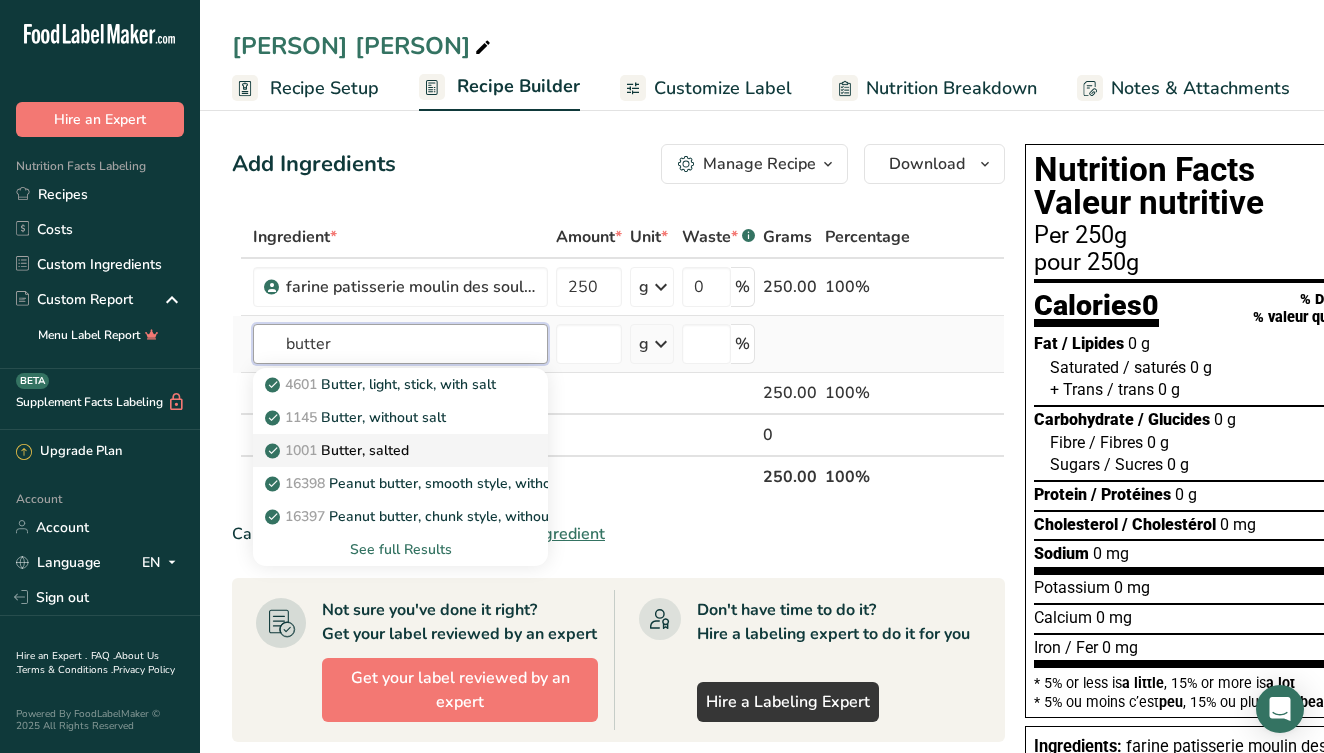 type on "butter" 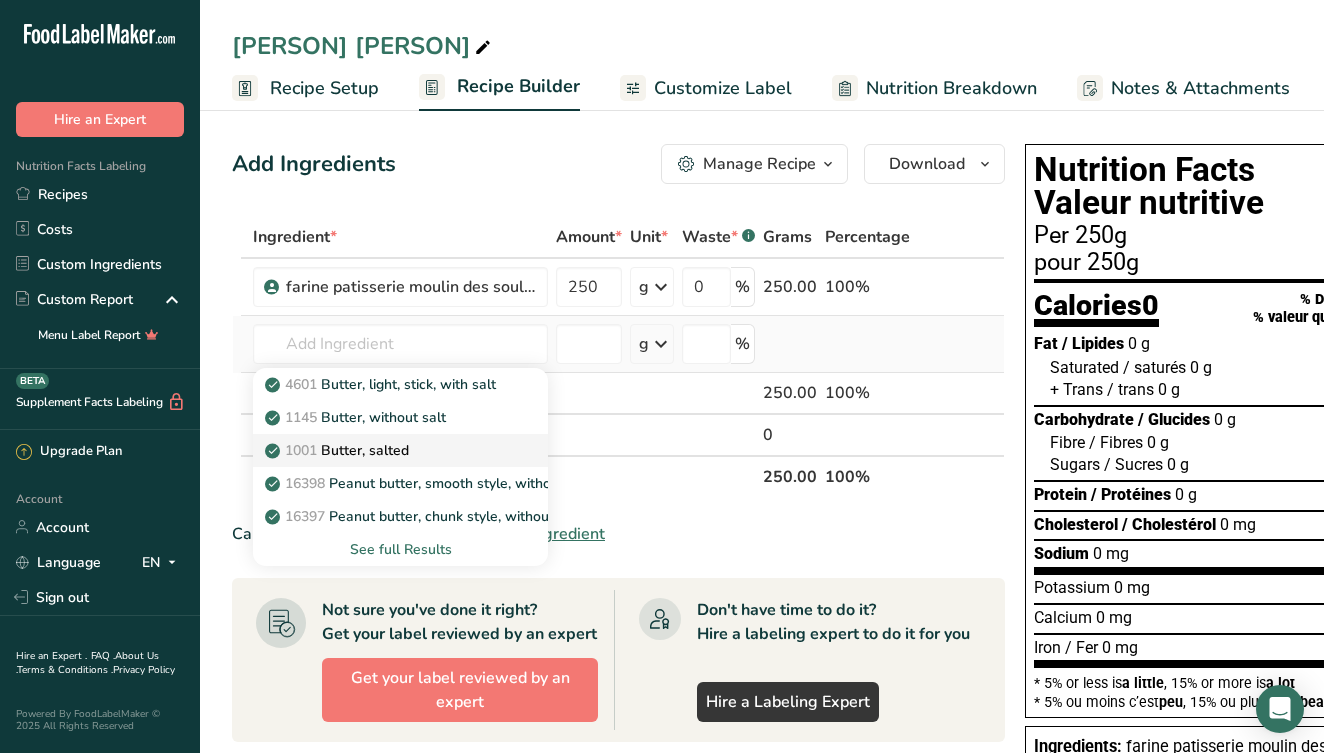 click on "1001
Butter, salted" at bounding box center [384, 450] 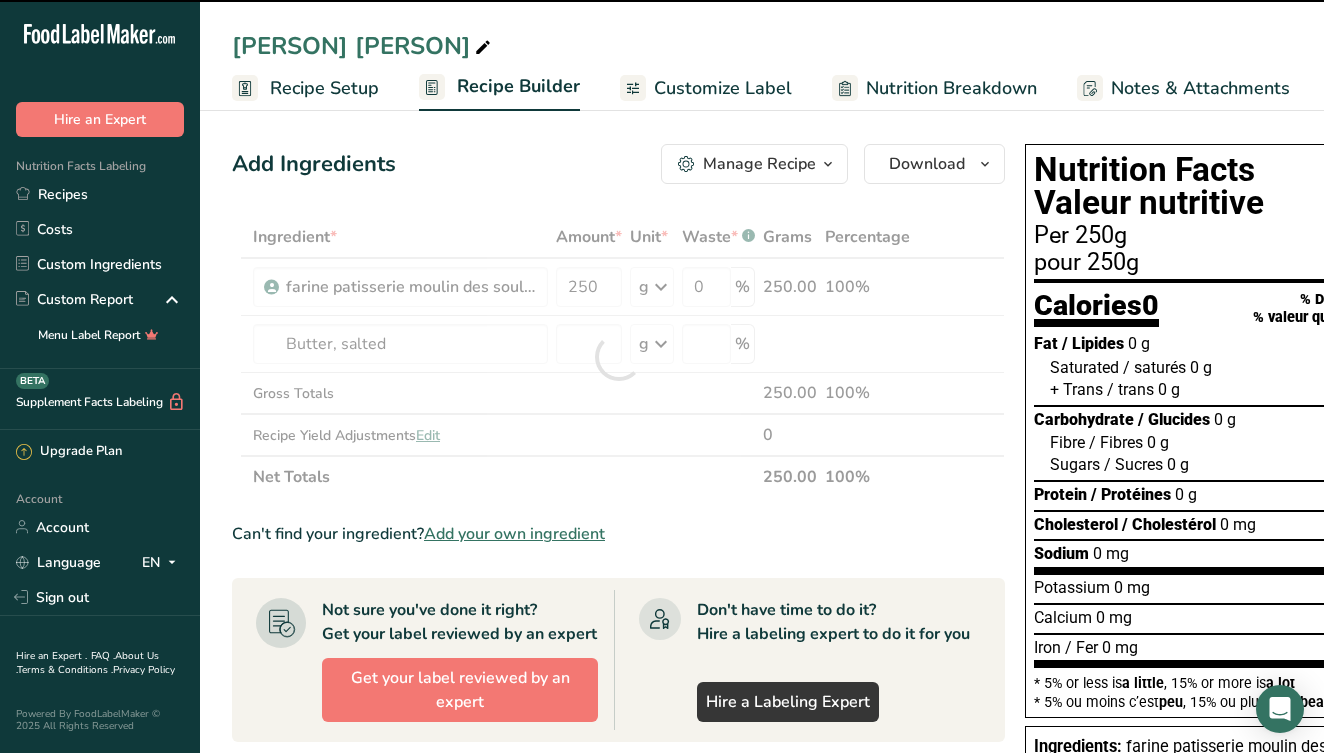 type on "0" 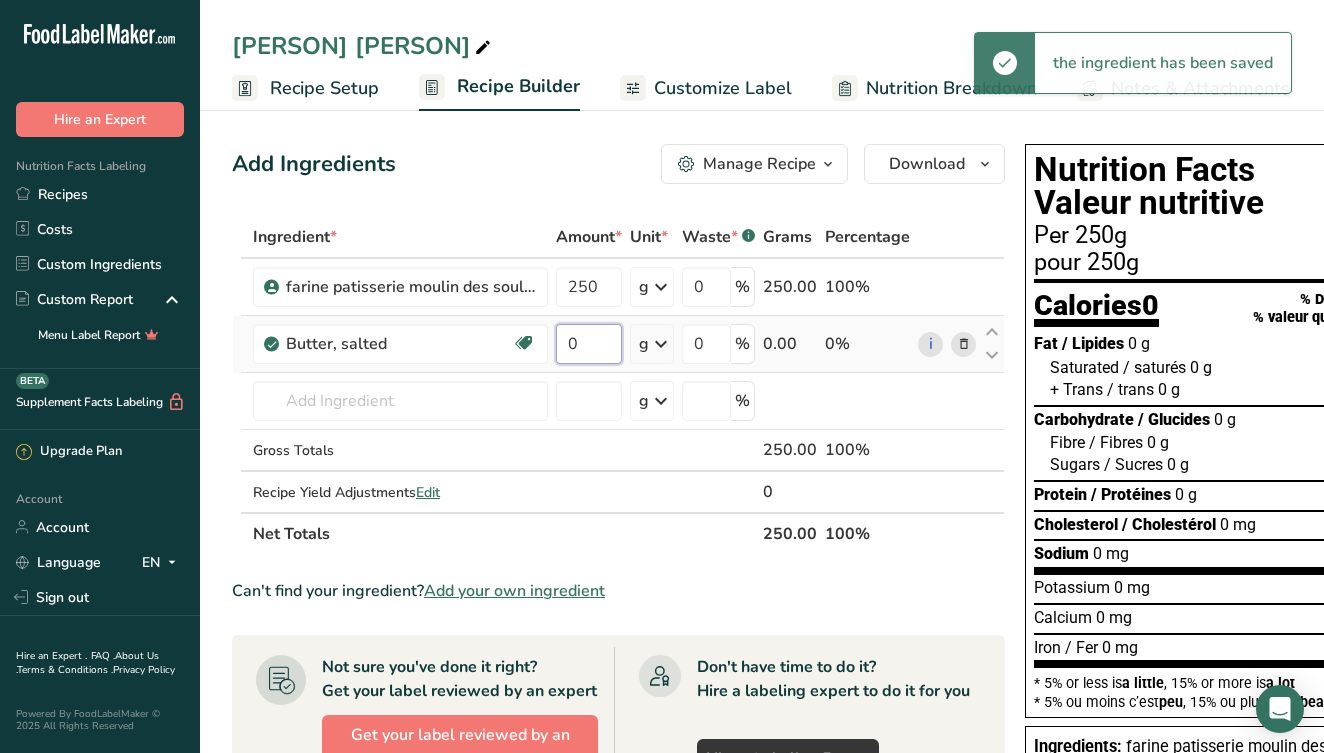 click on "0" at bounding box center [589, 344] 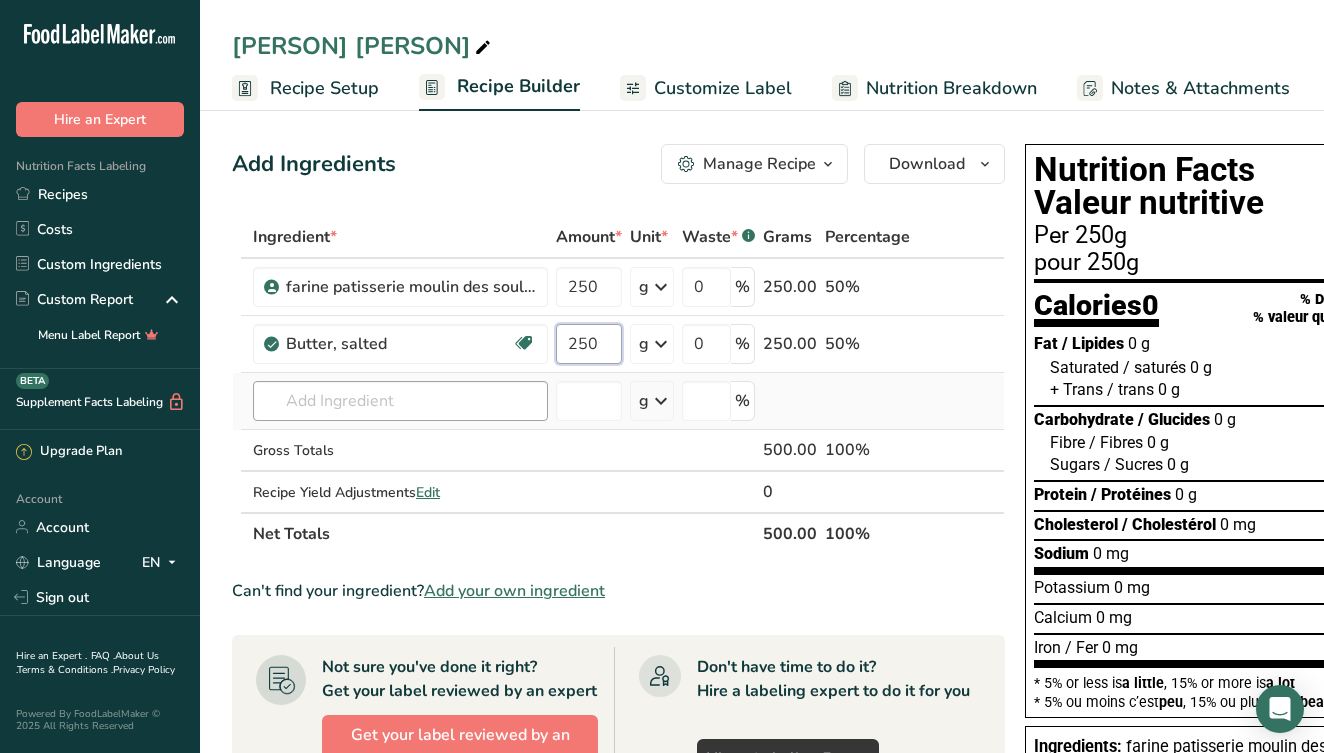 type on "250" 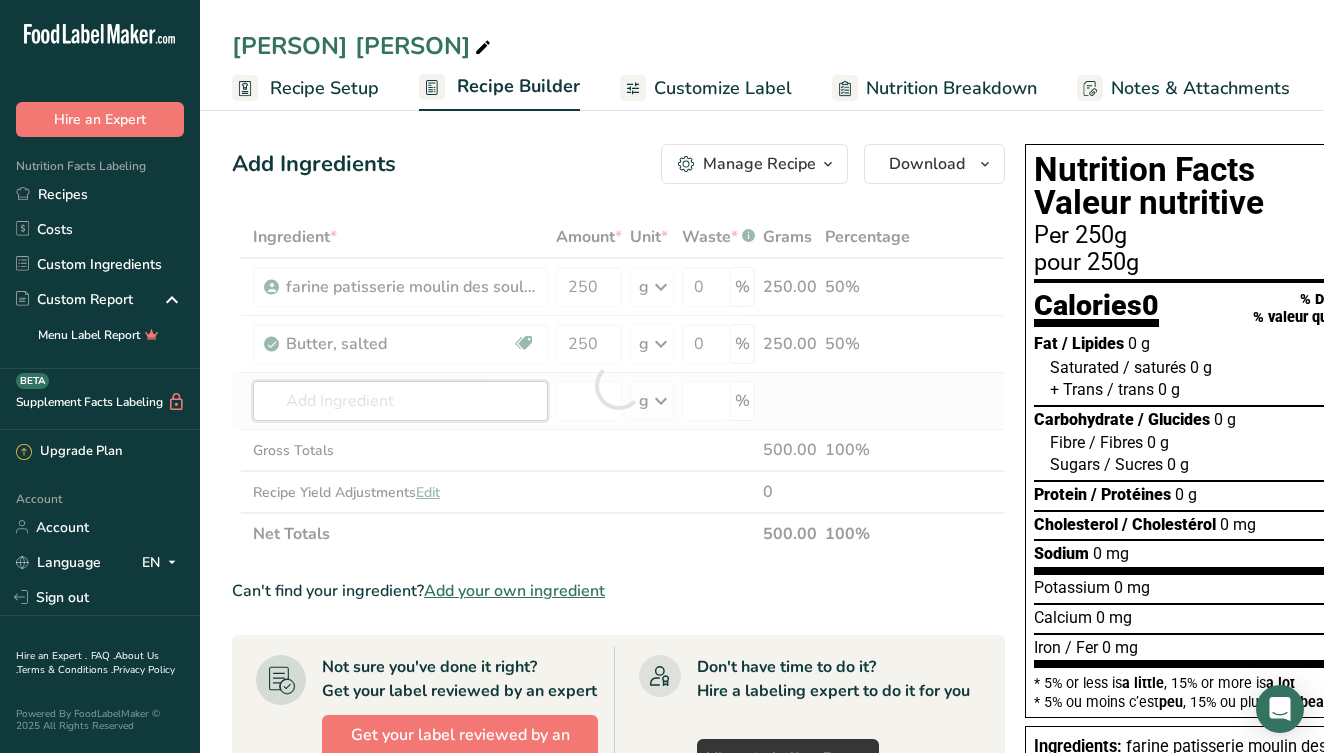 click on "Ingredient *
Amount *
Unit *
Waste *   .a-a{fill:#347362;}.b-a{fill:#fff;}          Grams
Percentage
farine patisserie moulin des soulanges
250
g
Weight Units
g
kg
mg
See more
Volume Units
l
mL
fl oz
See more
0
%
250.00
50%
Butter, salted
Gluten free
Vegetarian
Soy free
250
g
Portions
1 pat (1" sq, 1/3" high)
1 tbsp
1 cup
See more
Weight Units
g
kg
mg
See more
Volume Units
l" at bounding box center (618, 385) 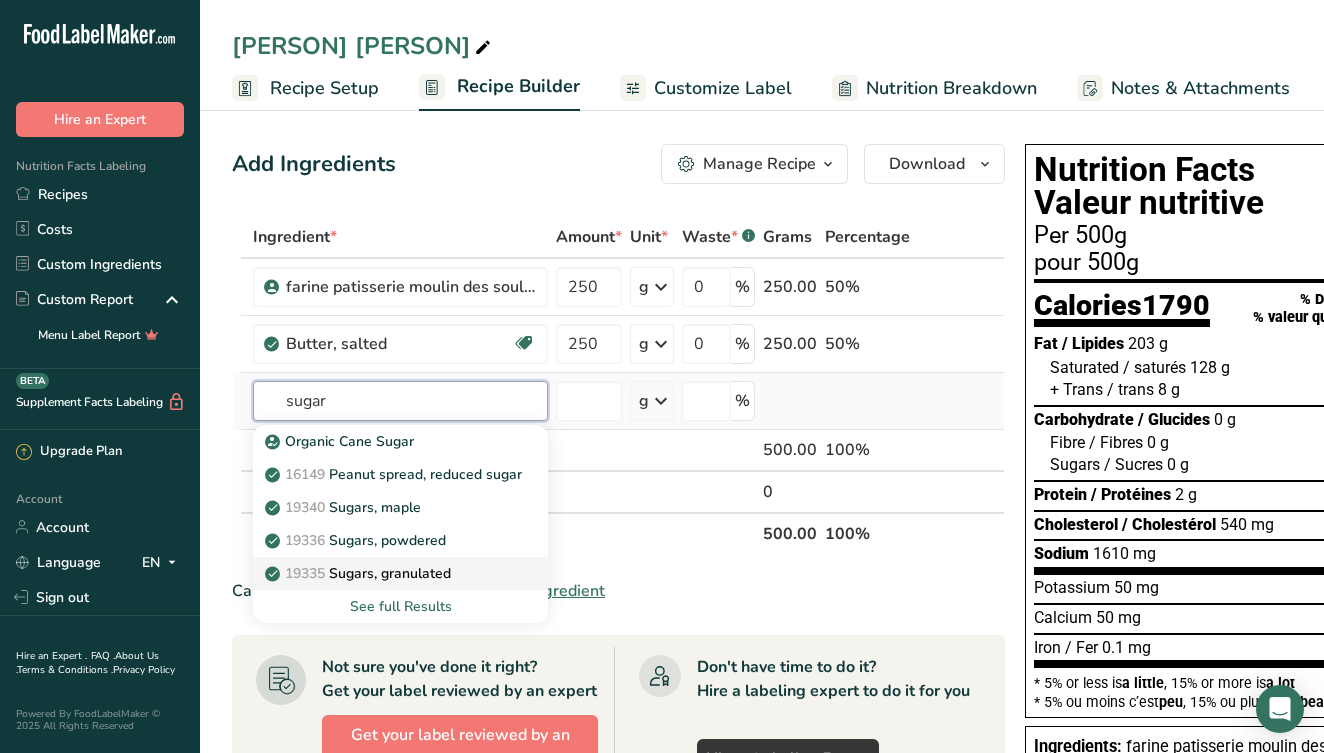 type on "sugar" 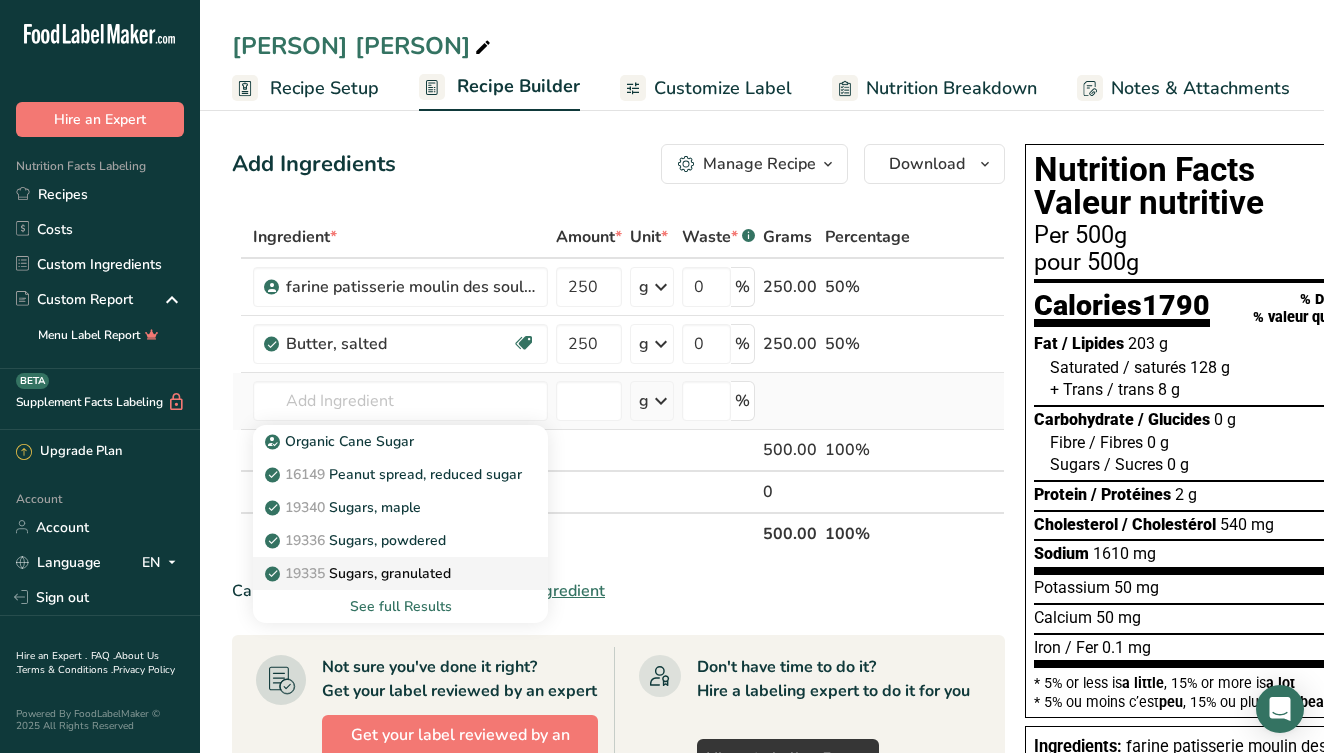 click on "19335
Sugars, granulated" at bounding box center [360, 573] 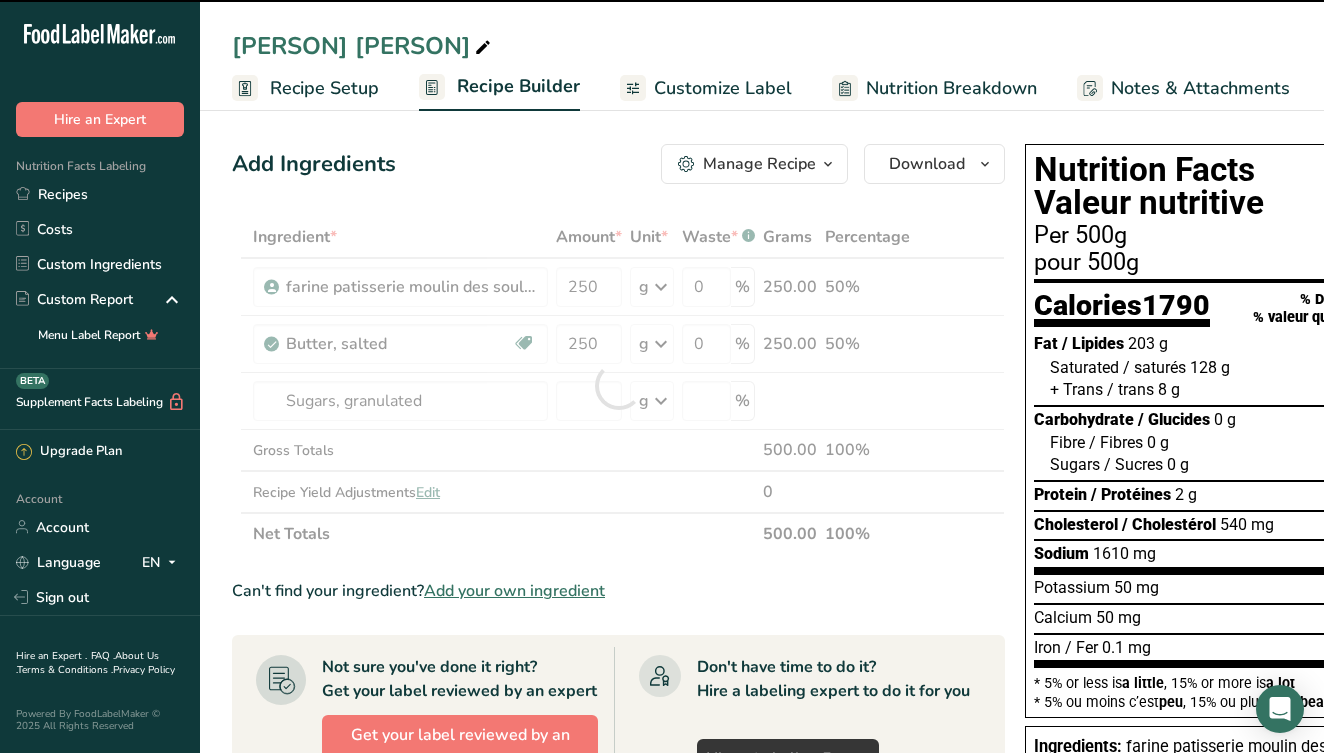 type on "0" 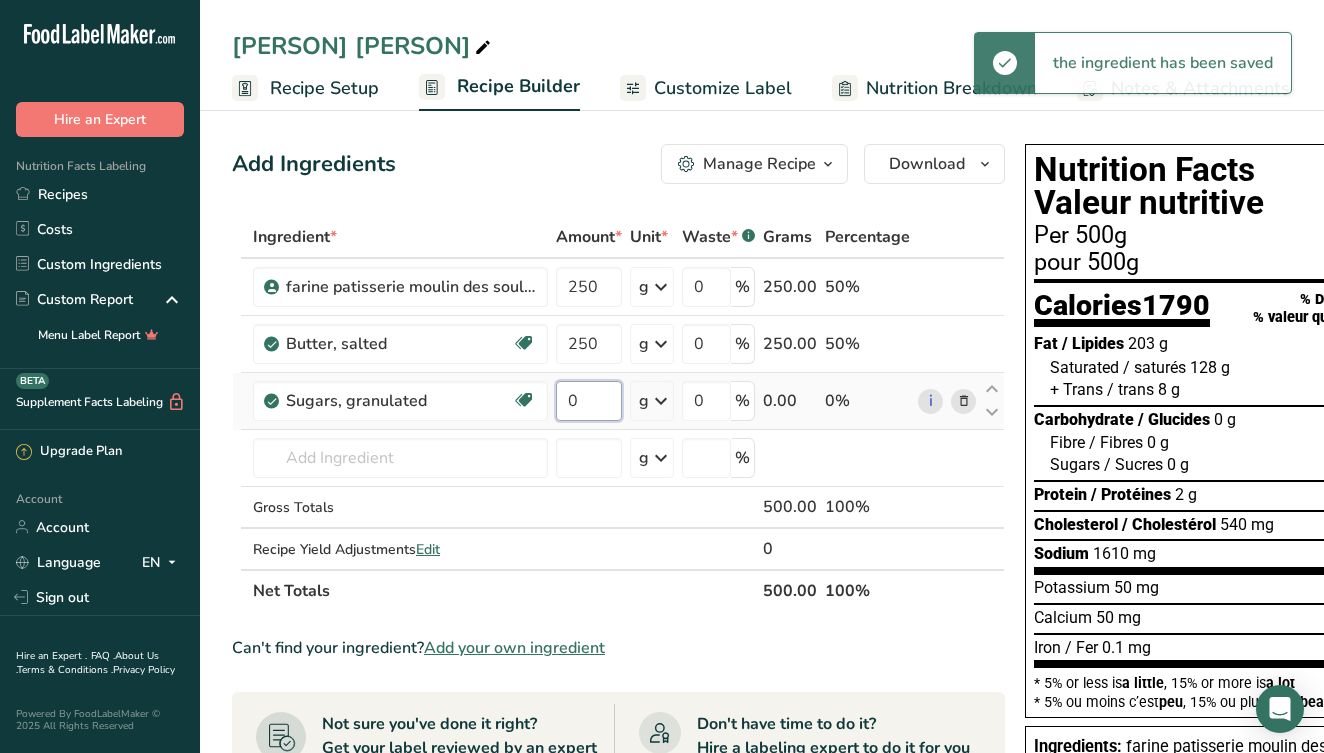 click on "0" at bounding box center (589, 401) 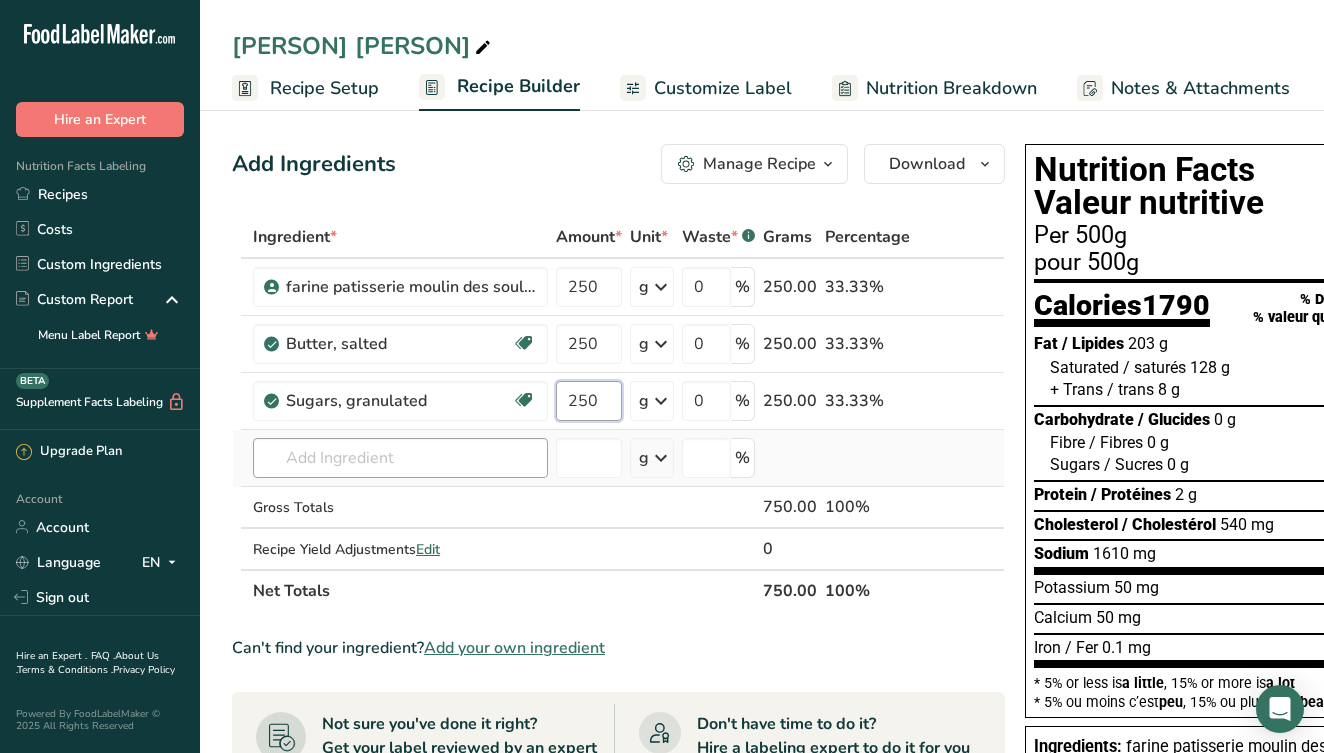 type on "250" 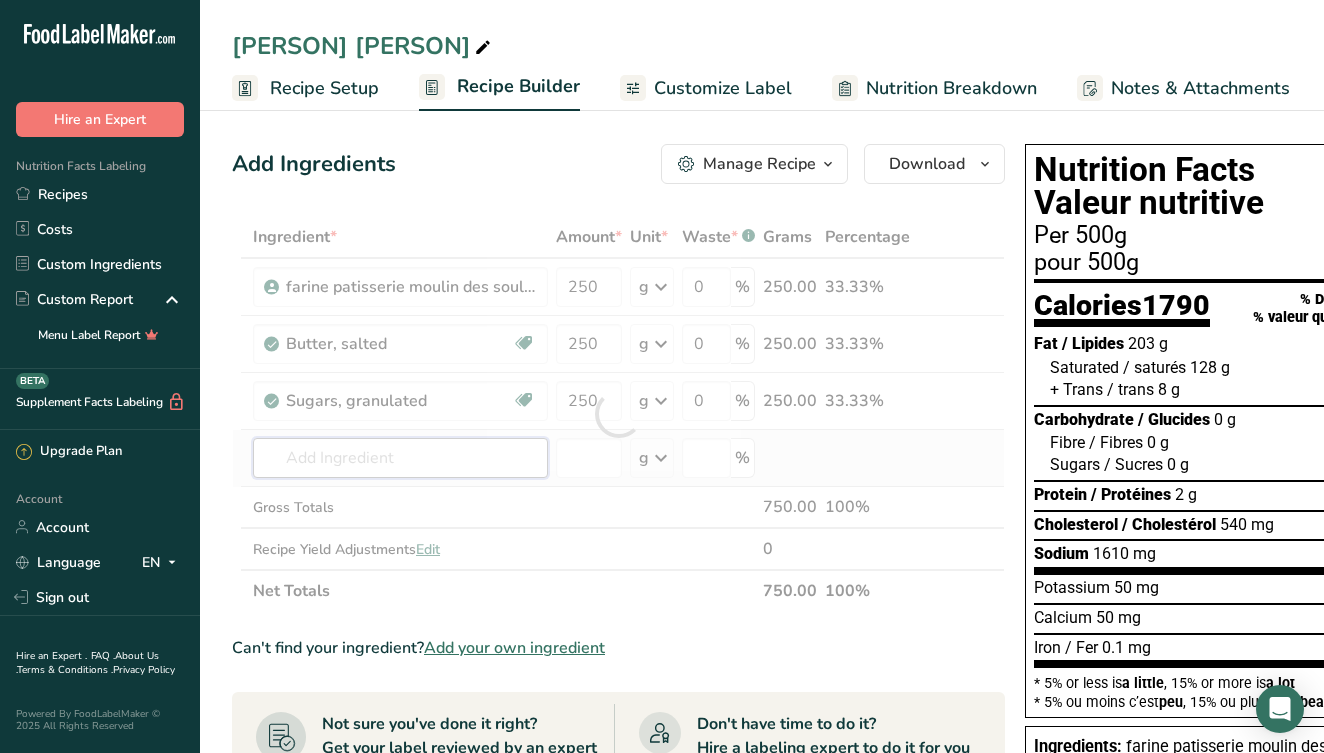 click on "Ingredient *
Amount *
Unit *
Waste *   .a-a{fill:#347362;}.b-a{fill:#fff;}          Grams
Percentage
farine patisserie moulin des soulanges
250
g
Weight Units
g
kg
mg
See more
Volume Units
l
mL
fl oz
See more
0
%
250.00
33.33%
Butter, salted
Gluten free
Vegetarian
Soy free
250
g
Portions
1 pat (1" sq, 1/3" high)
1 tbsp
1 cup
See more
Weight Units
g
kg
mg
See more
Volume Units
l" at bounding box center (618, 414) 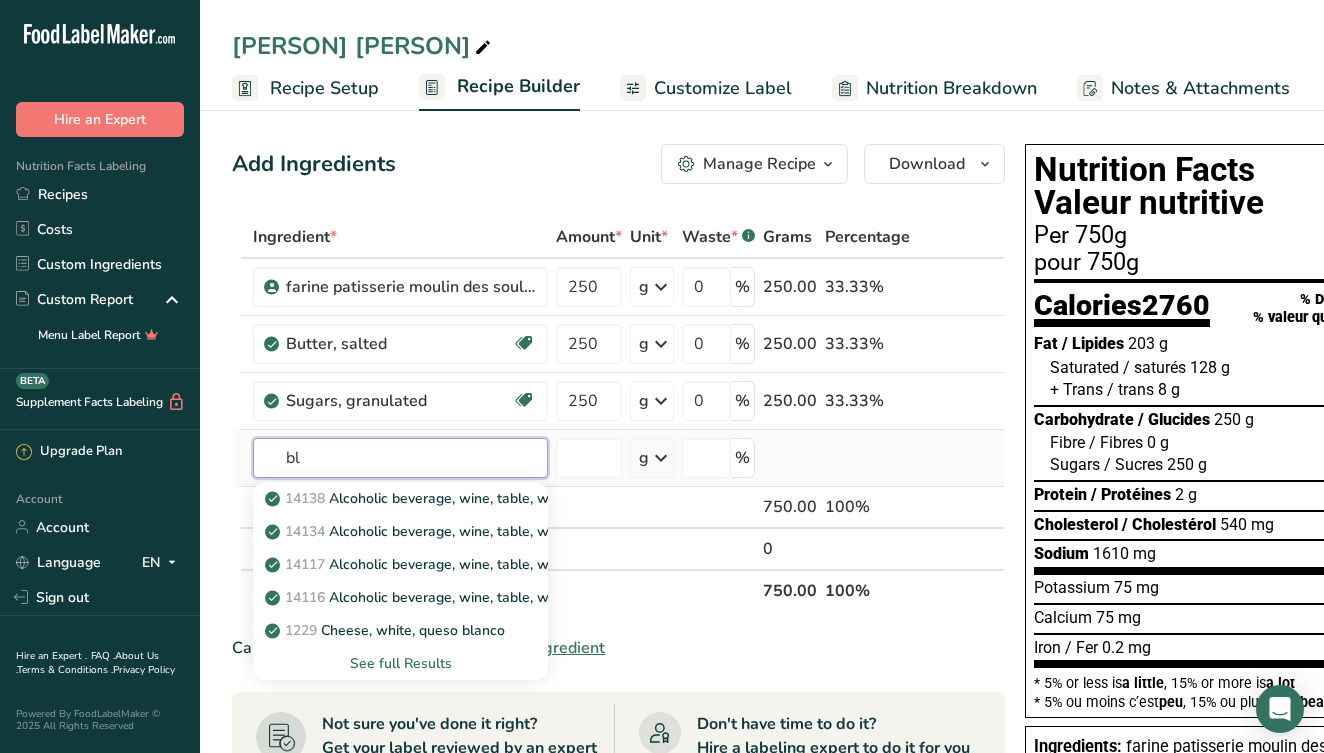 type on "b" 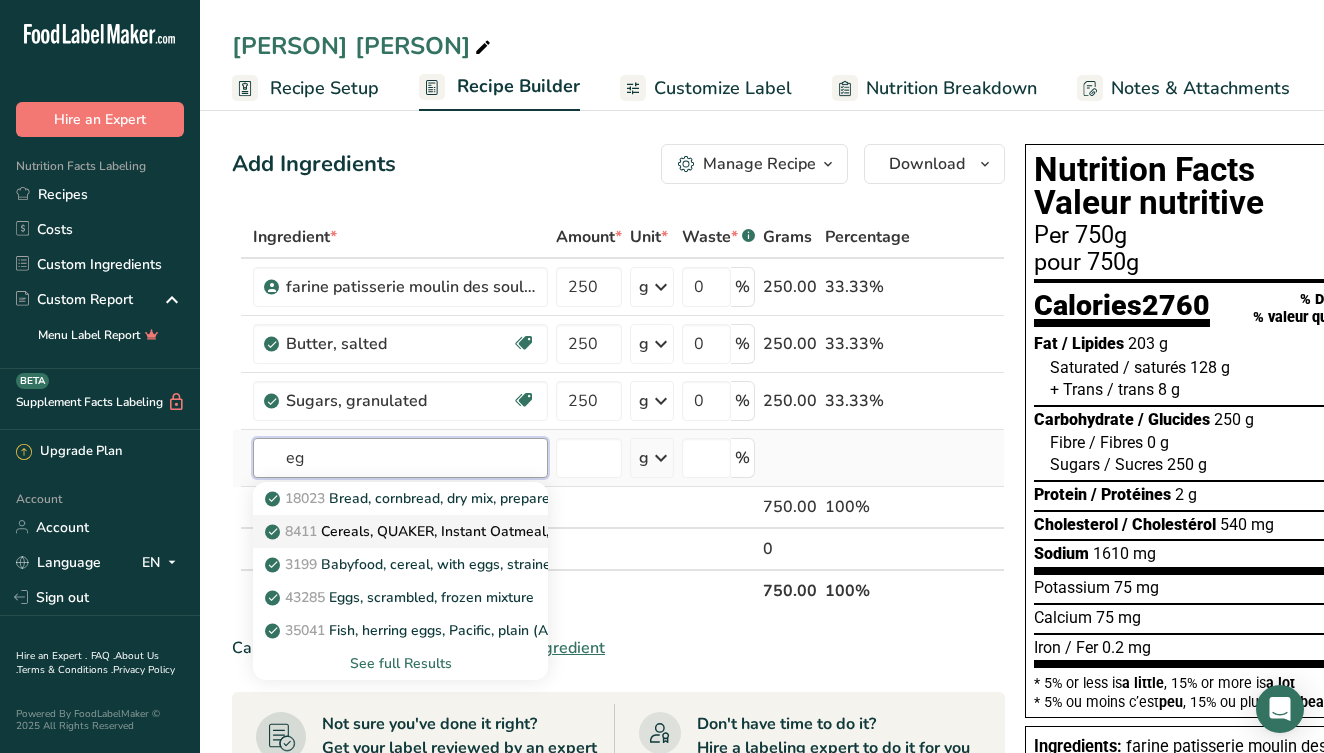 type on "e" 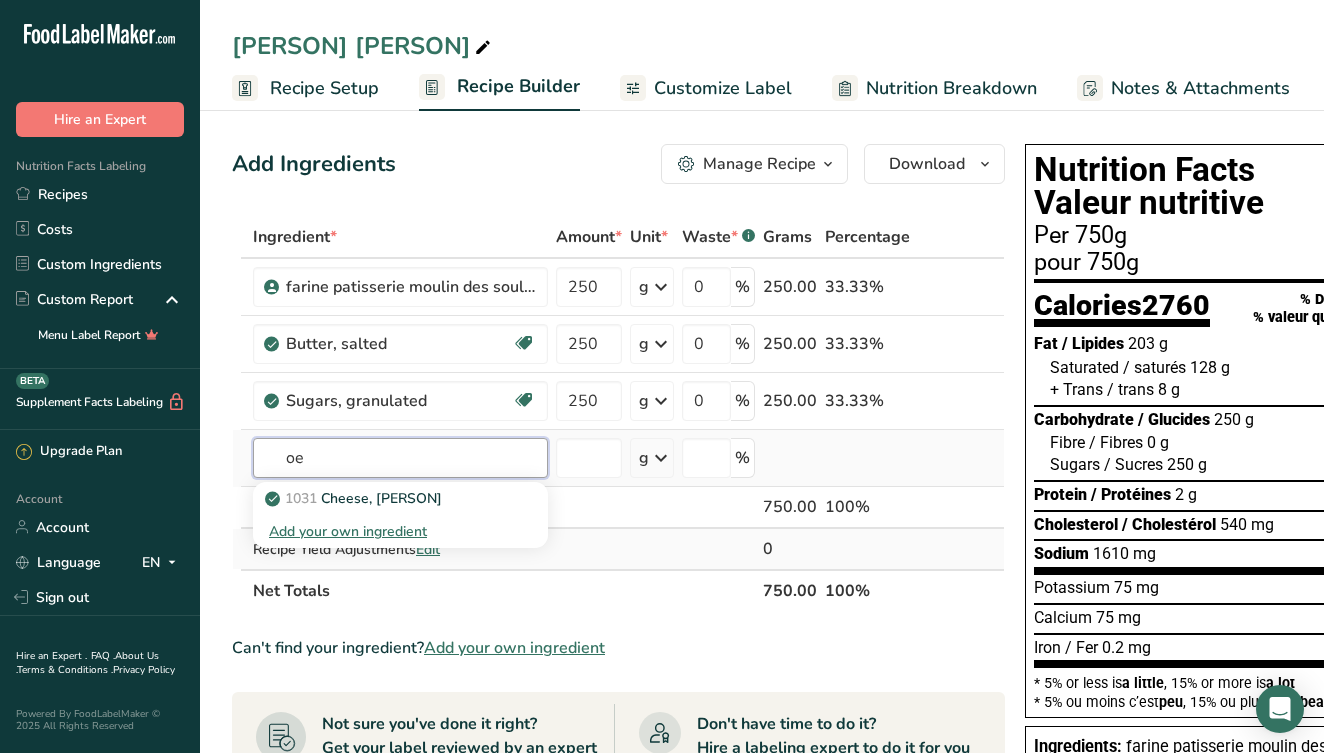 type on "o" 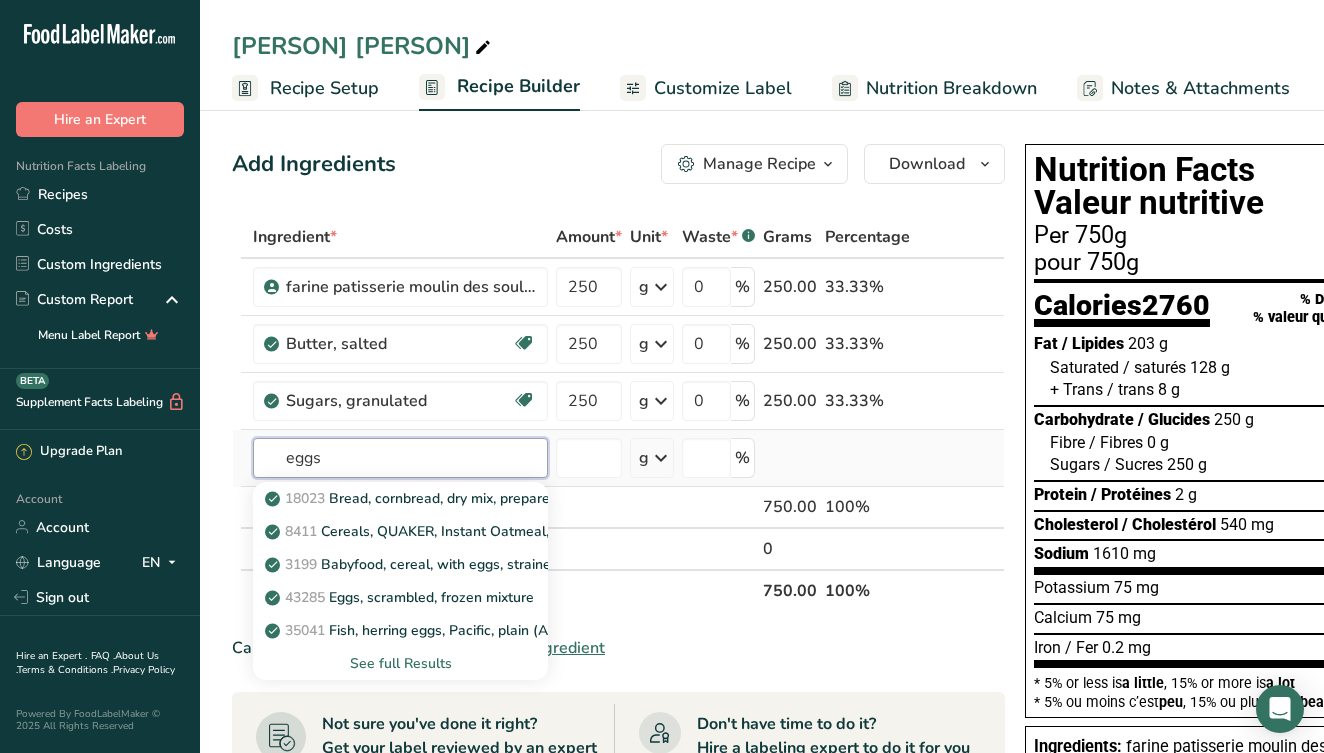 type on "eggs" 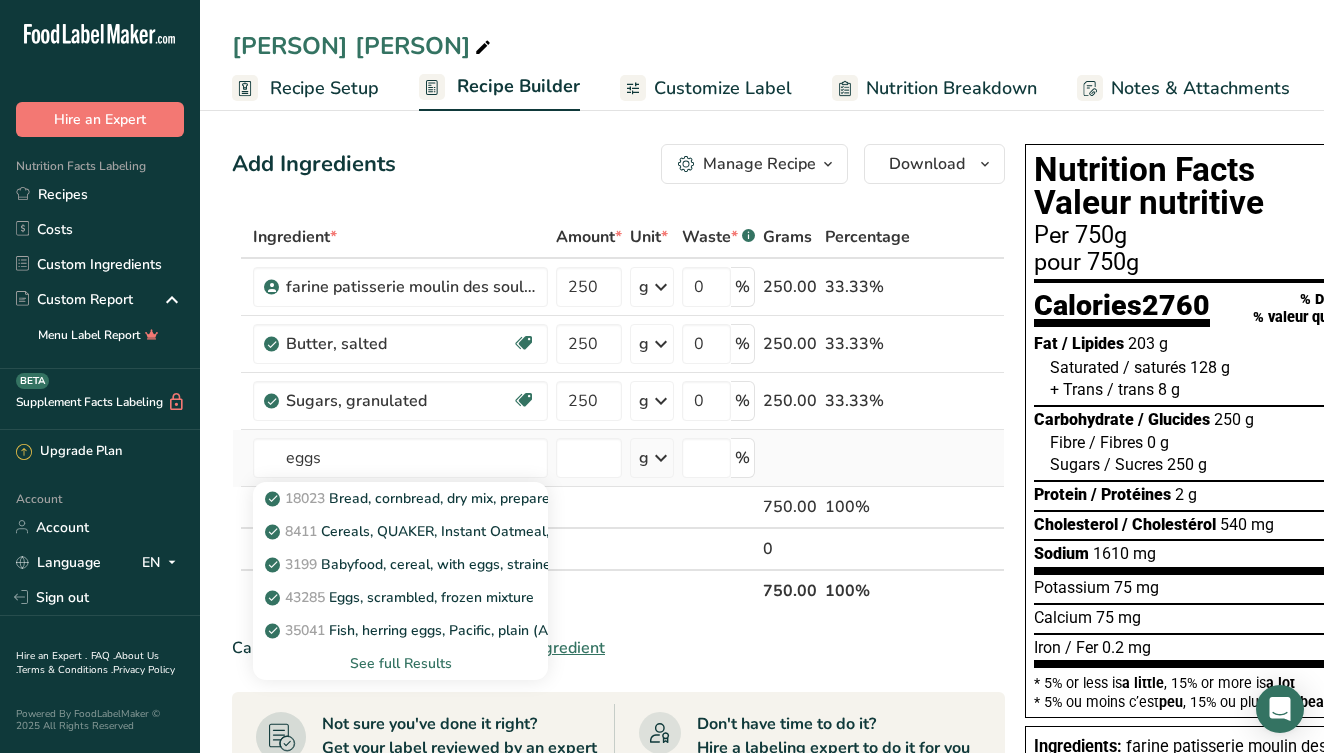 type 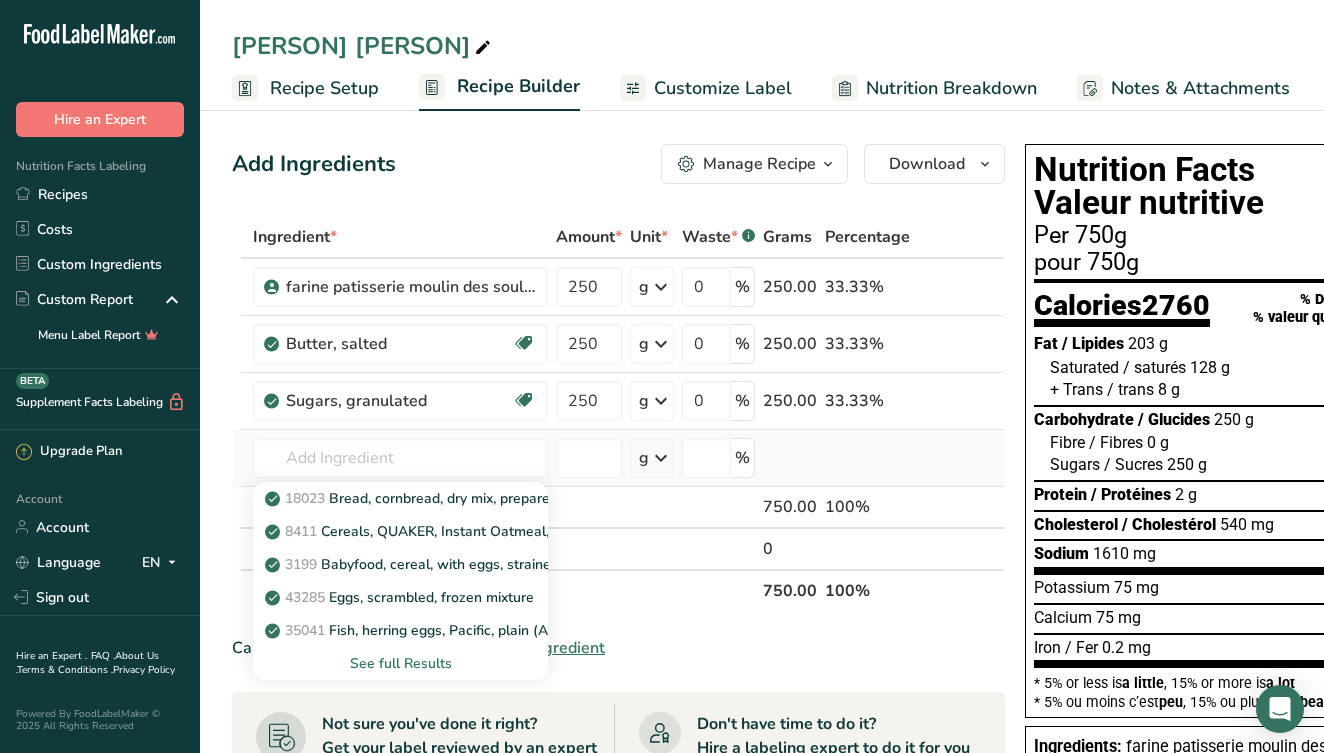 click on "See full Results" at bounding box center (400, 663) 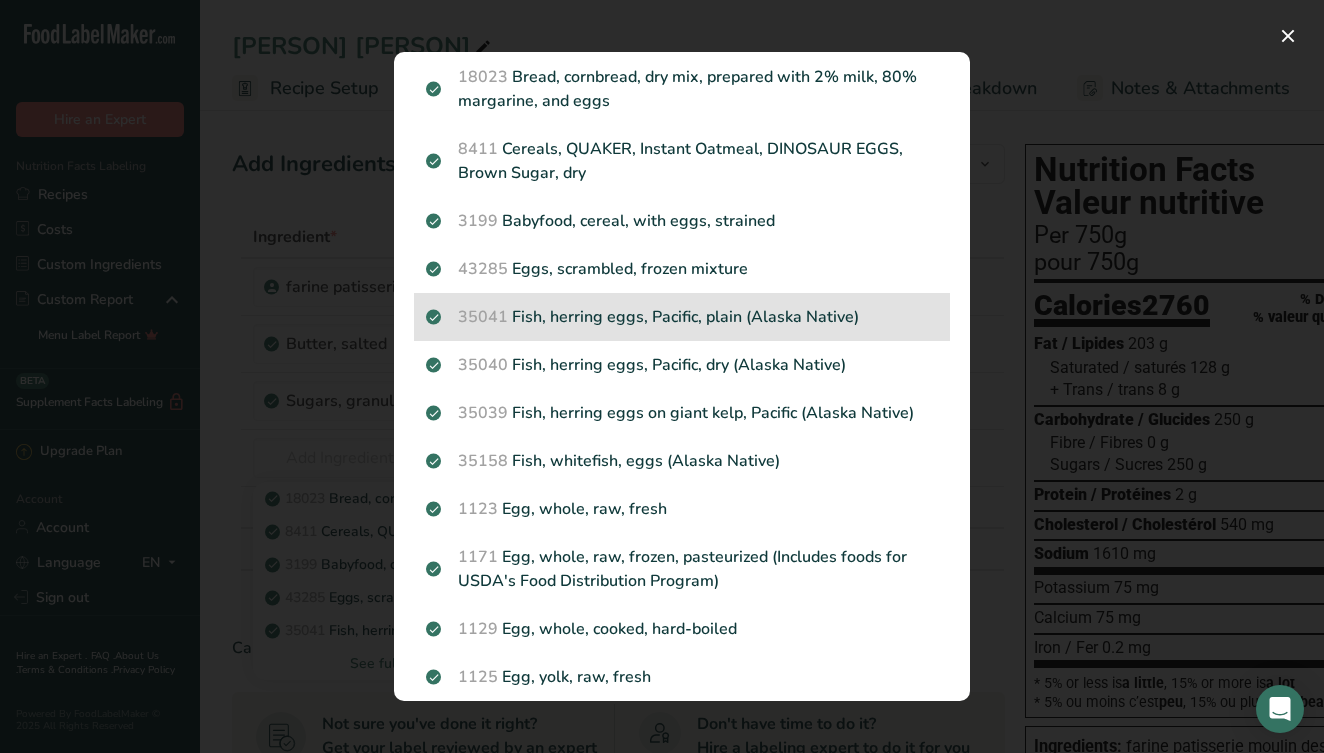 scroll, scrollTop: 66, scrollLeft: 0, axis: vertical 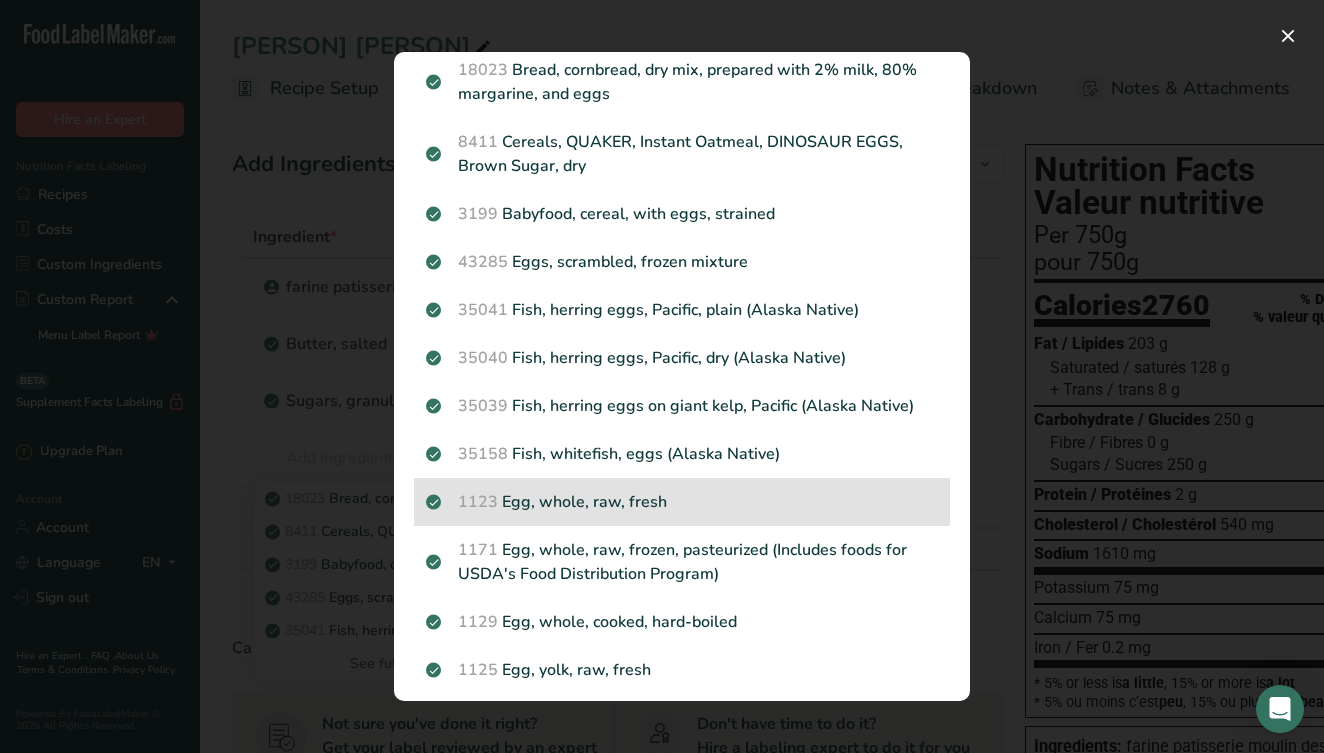 click on "1123
Egg, whole, raw, fresh" at bounding box center [682, 502] 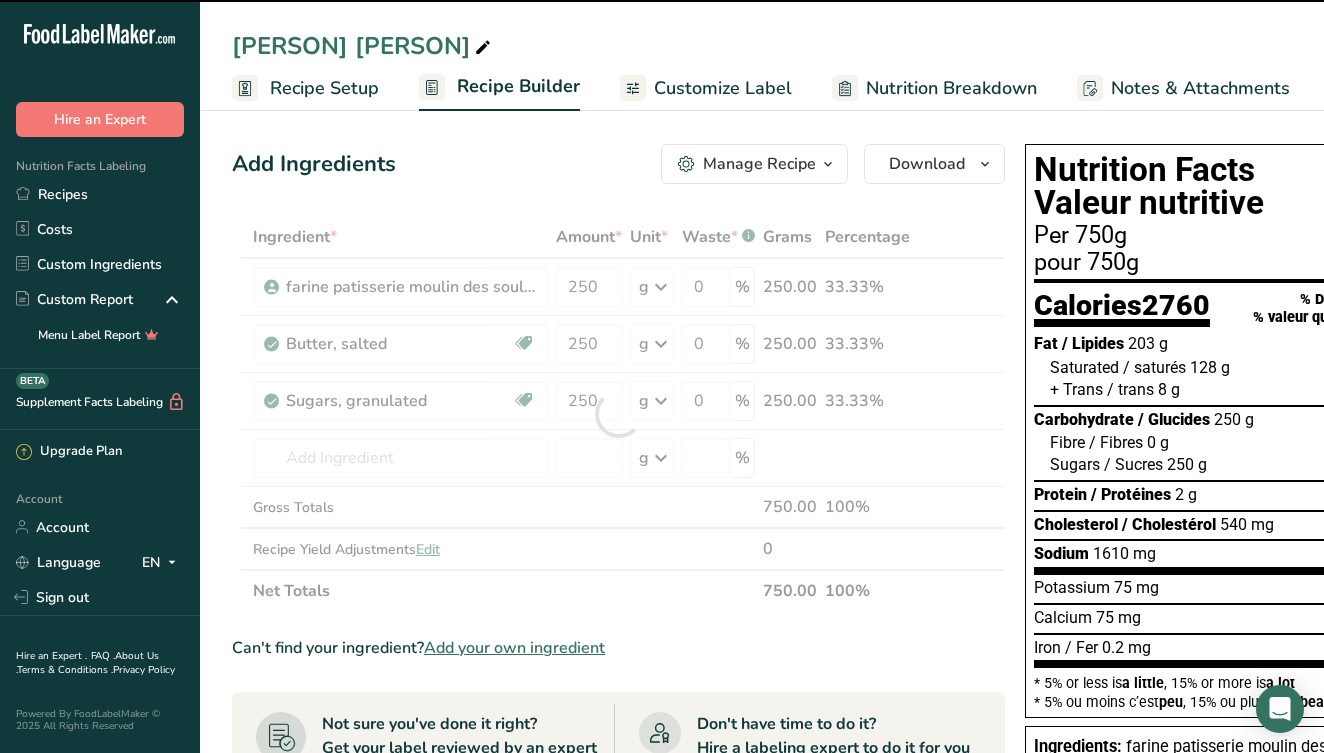 type on "0" 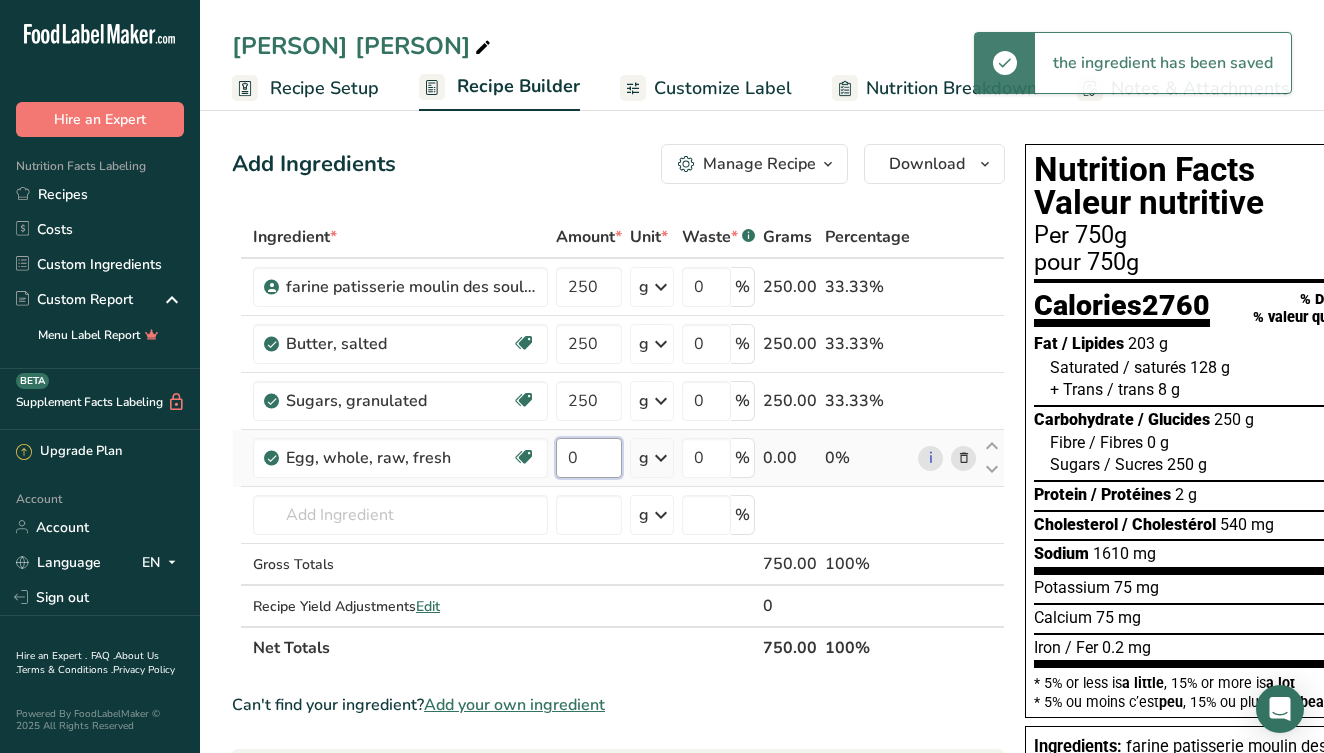click on "0" at bounding box center [589, 458] 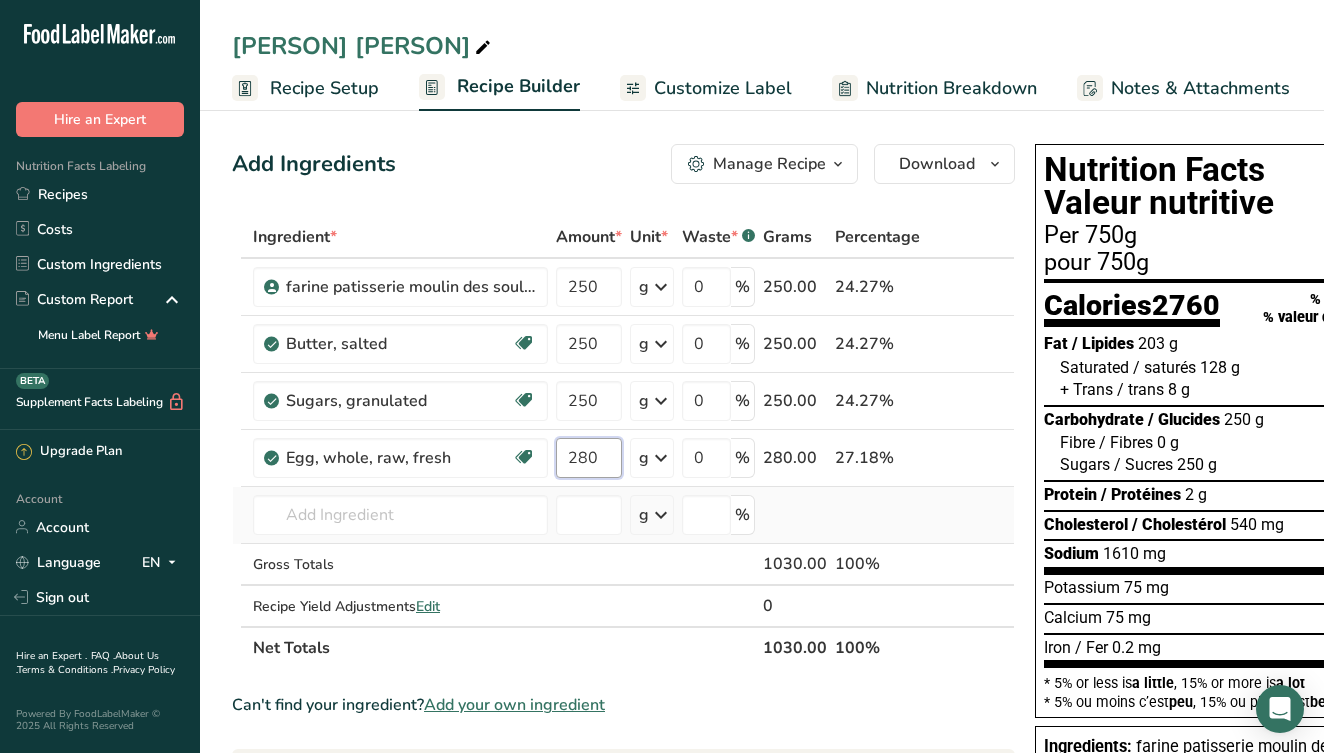 type on "280" 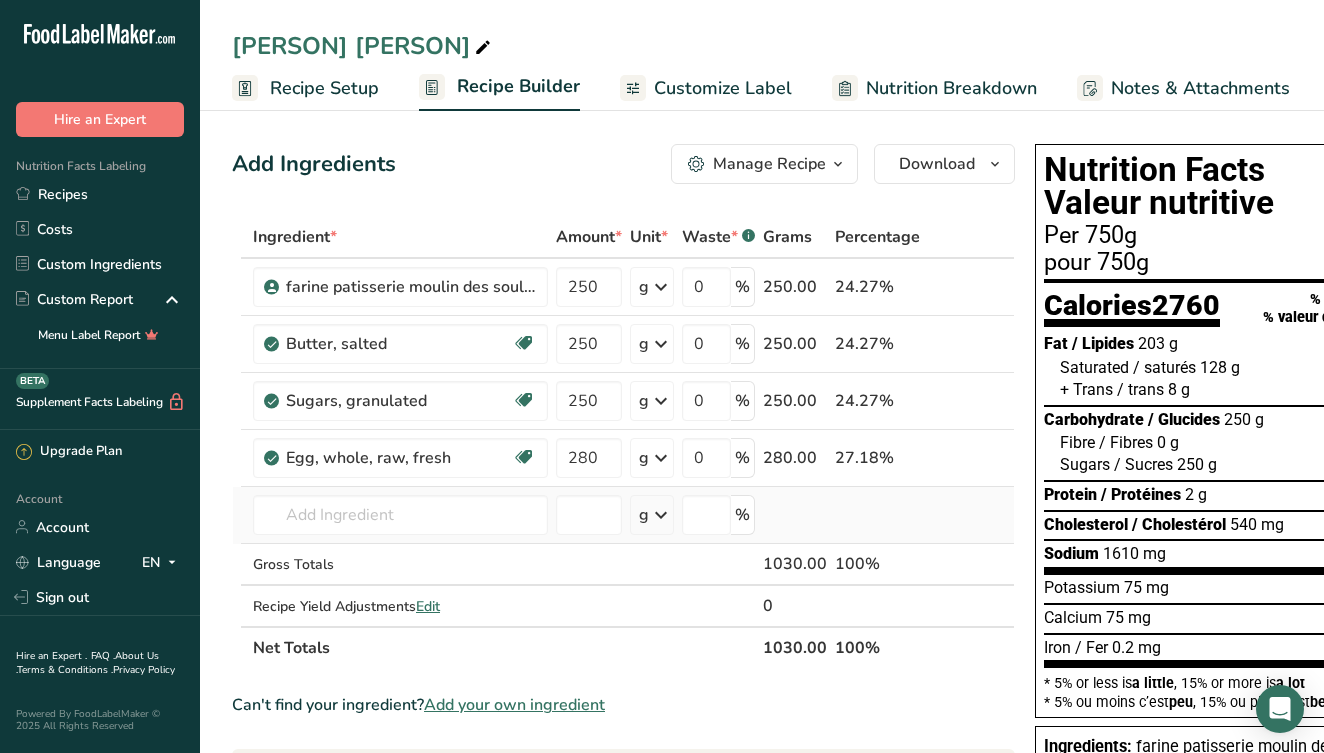 click on "Ingredient *
Amount *
Unit *
Waste *   .a-a{fill:#347362;}.b-a{fill:#fff;}          Grams
Percentage
farine patisserie moulin des soulanges
250
g
Weight Units
g
kg
mg
See more
Volume Units
l
mL
fl oz
See more
0
%
250.00
24.27%
Butter, salted
Gluten free
Vegetarian
Soy free
250
g
Portions
1 pat (1" sq, 1/3" high)
1 tbsp
1 cup
See more
Weight Units
g
kg
mg
See more
Volume Units
l" at bounding box center [623, 442] 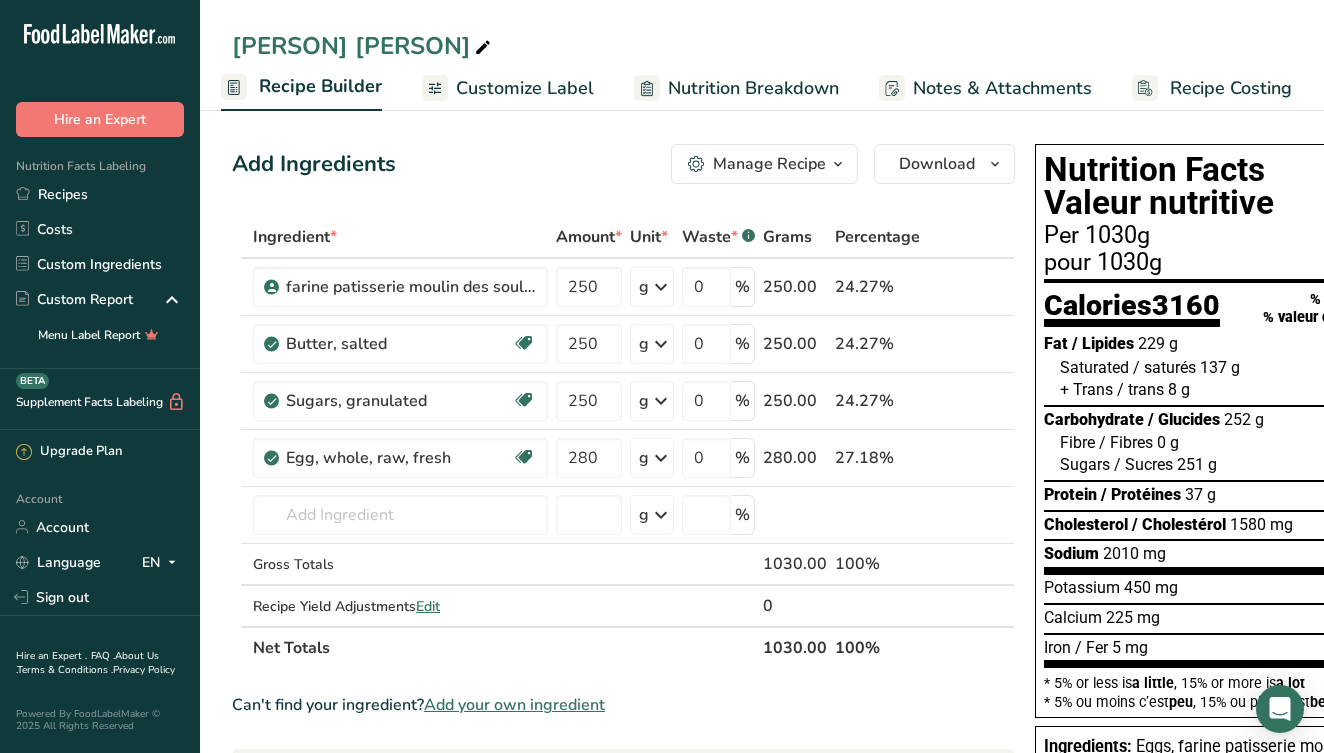 scroll, scrollTop: 0, scrollLeft: 197, axis: horizontal 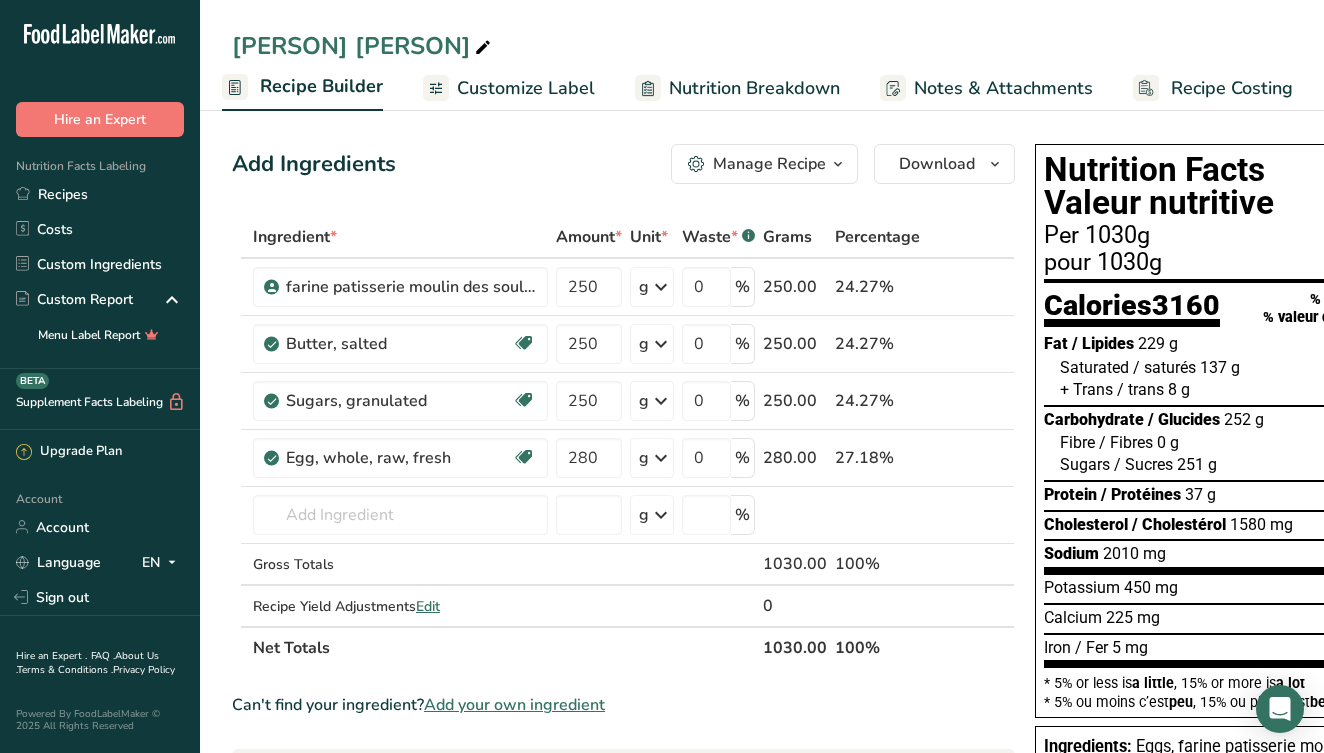 click on "Recipe Costing" at bounding box center (1232, 88) 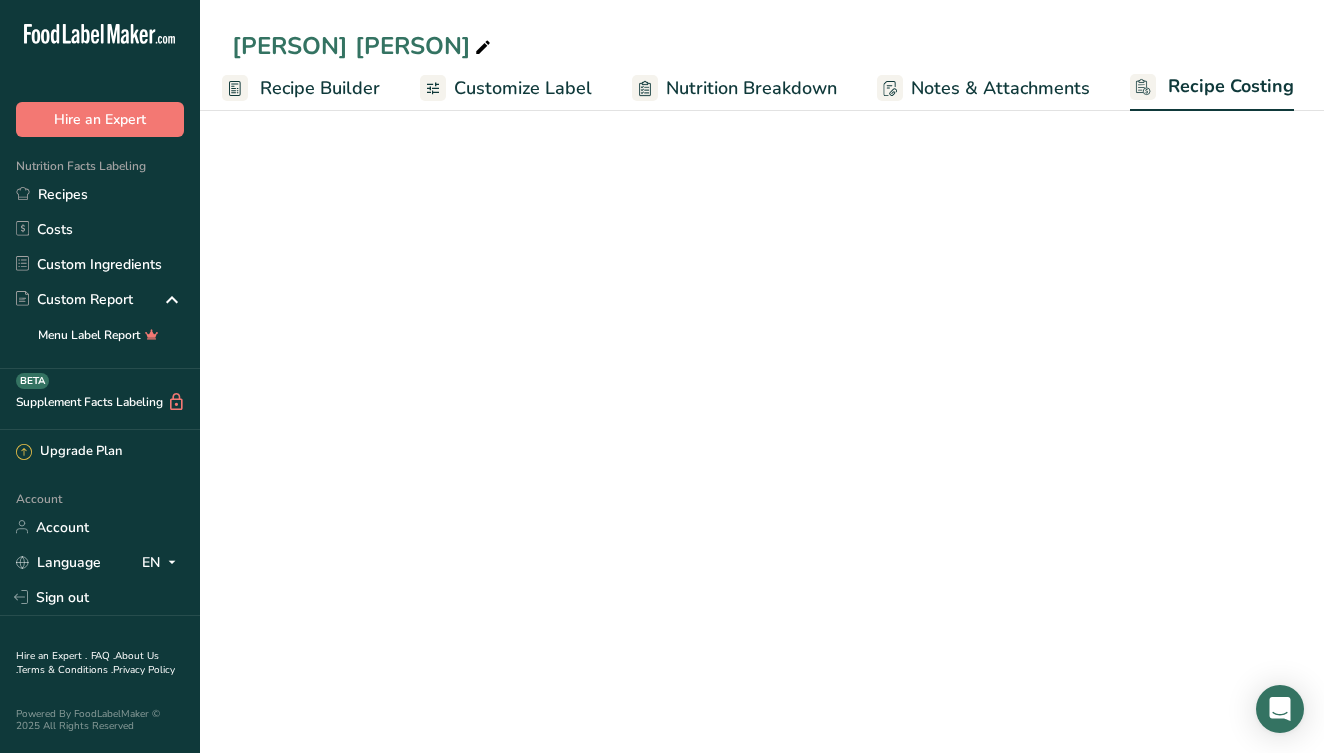 select on "1" 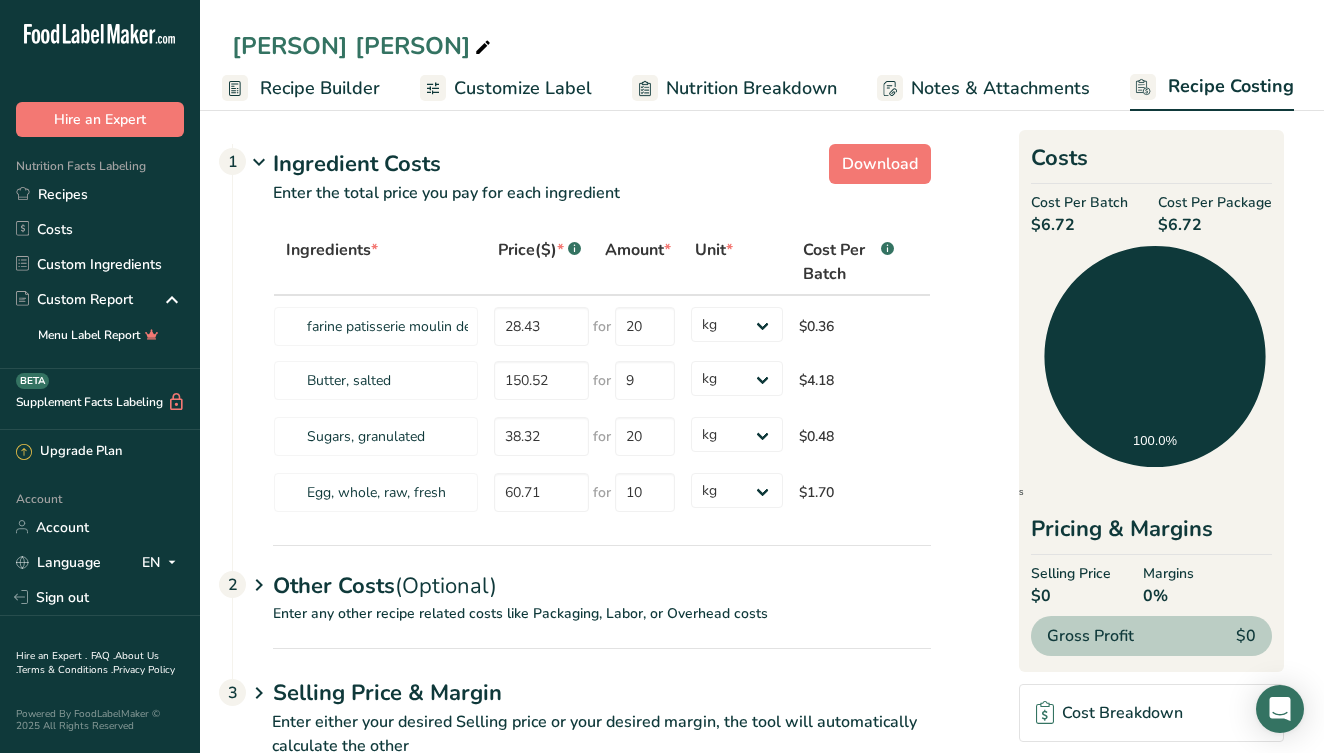scroll, scrollTop: 0, scrollLeft: 0, axis: both 